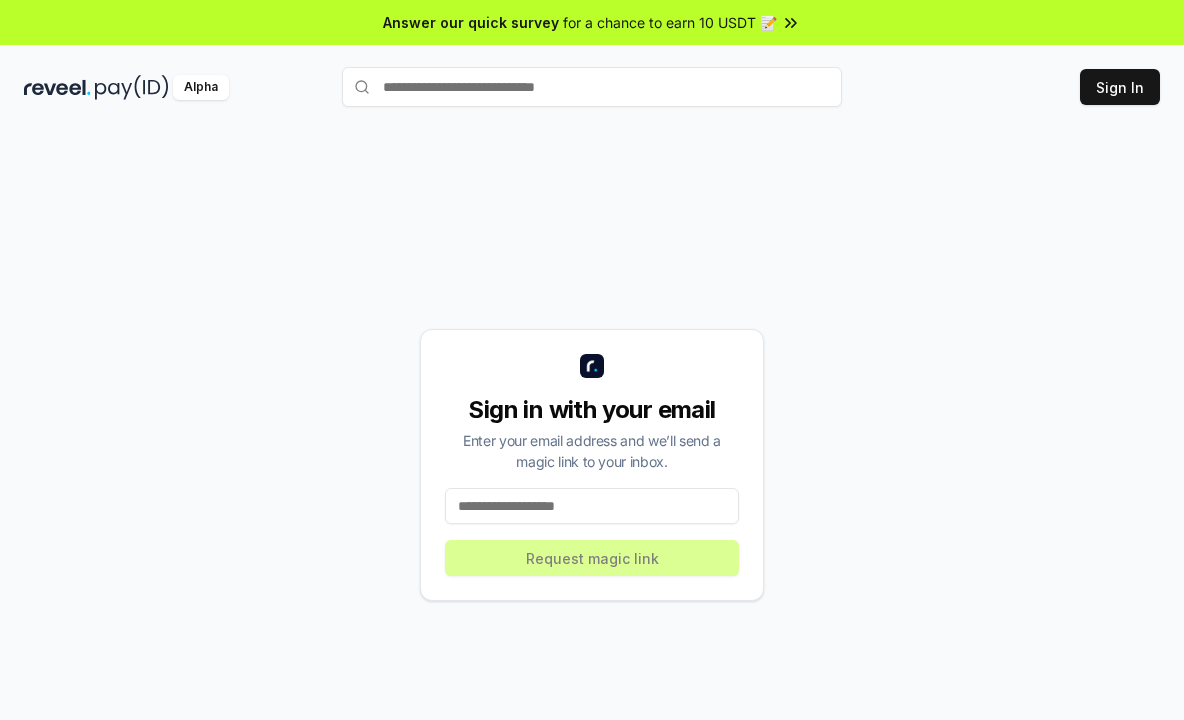 scroll, scrollTop: 0, scrollLeft: 0, axis: both 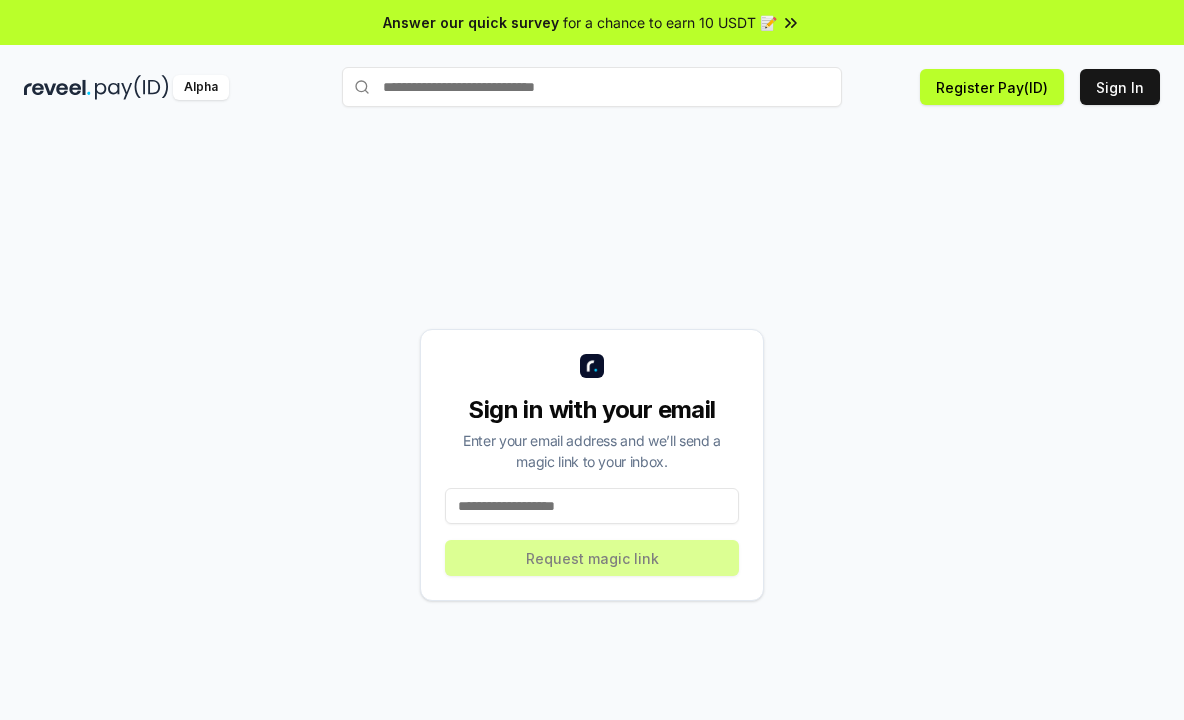 click at bounding box center [592, 506] 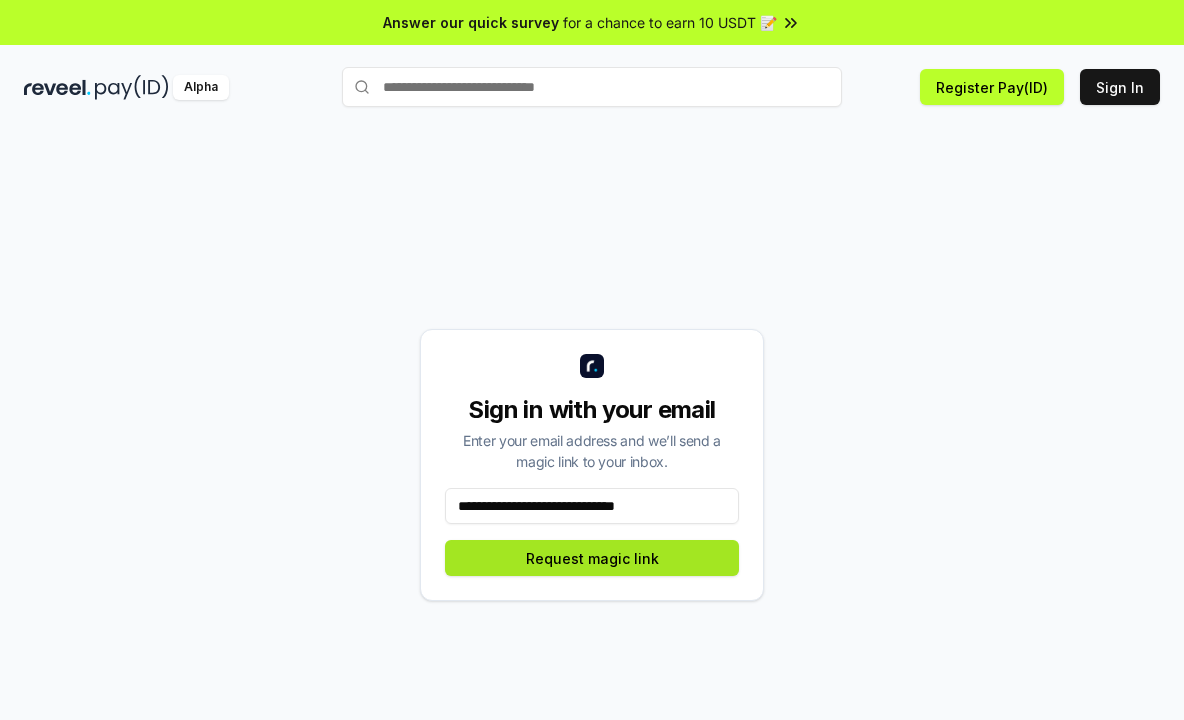 type on "**********" 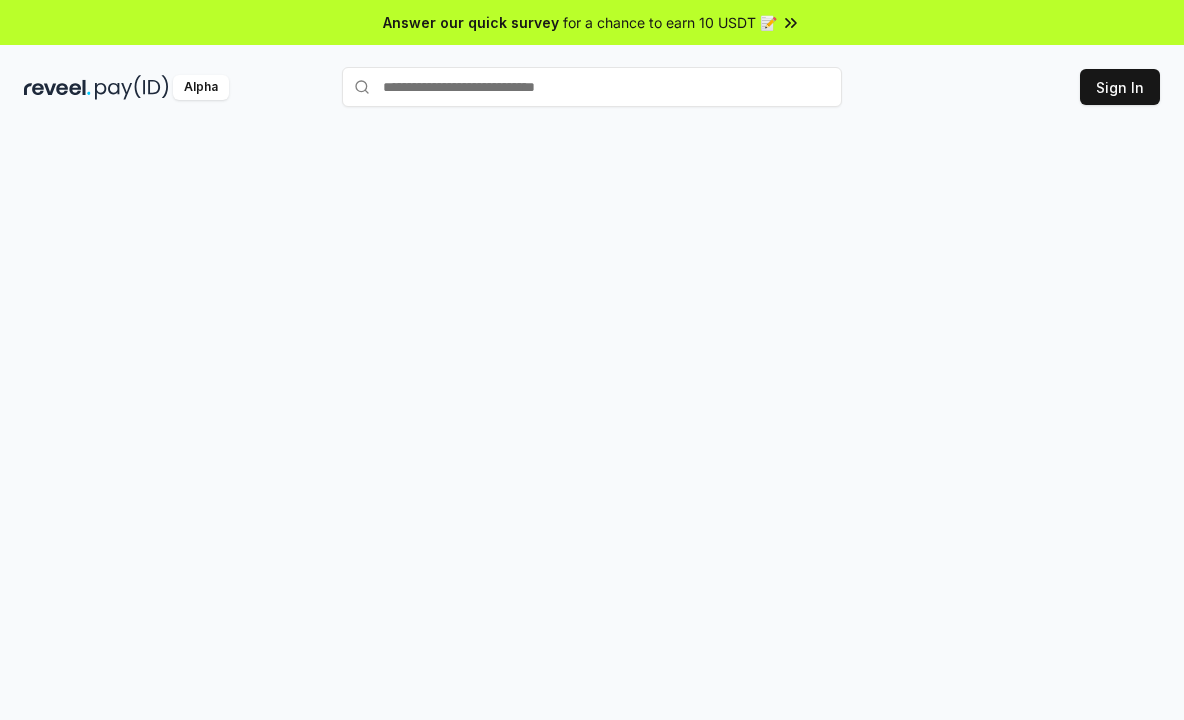 scroll, scrollTop: 0, scrollLeft: 0, axis: both 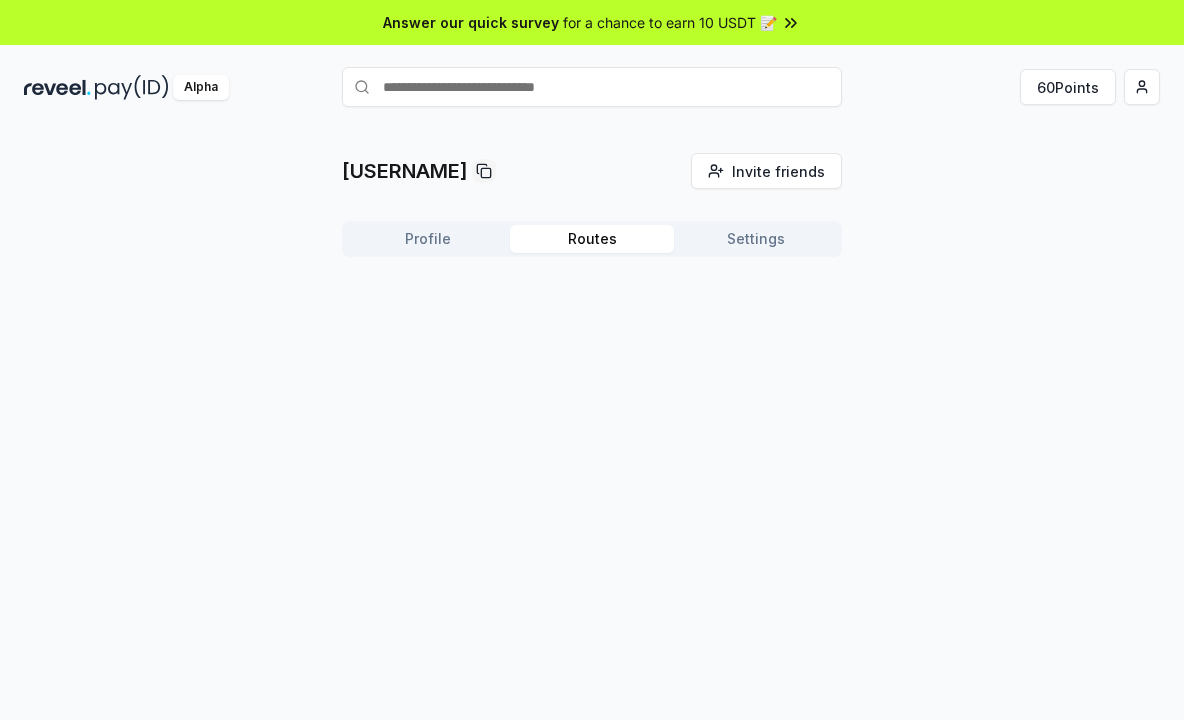 click on "Routes" at bounding box center (592, 239) 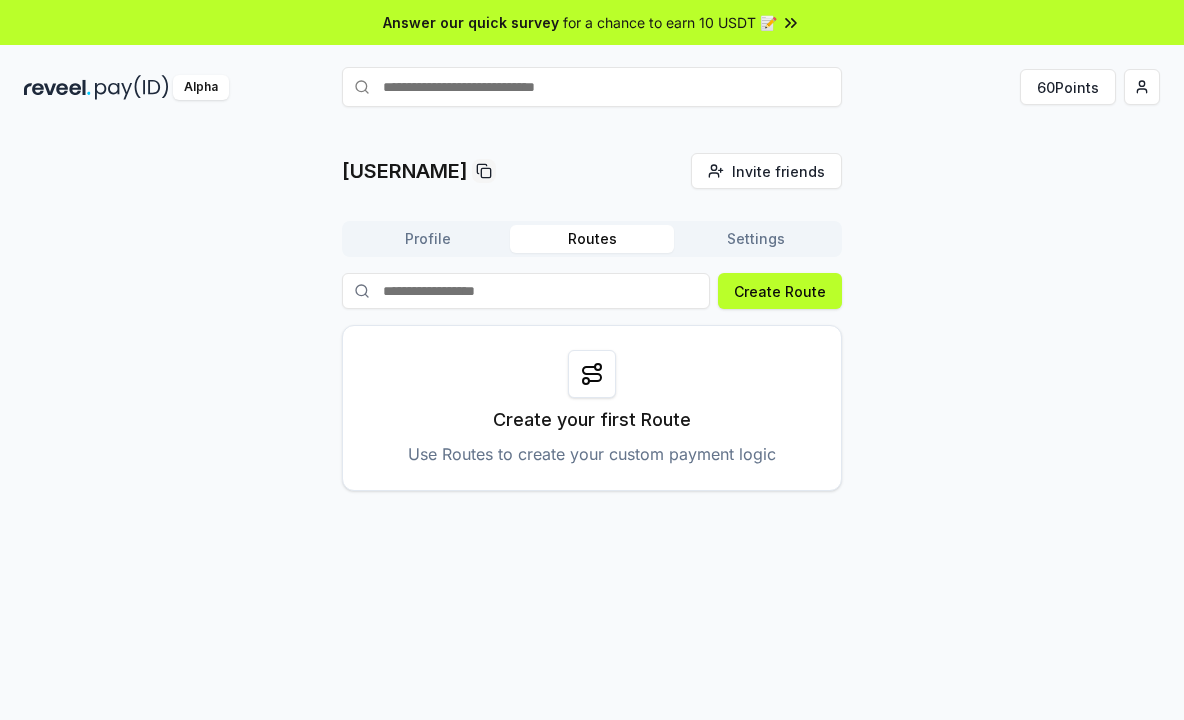 click on "Settings" at bounding box center [756, 239] 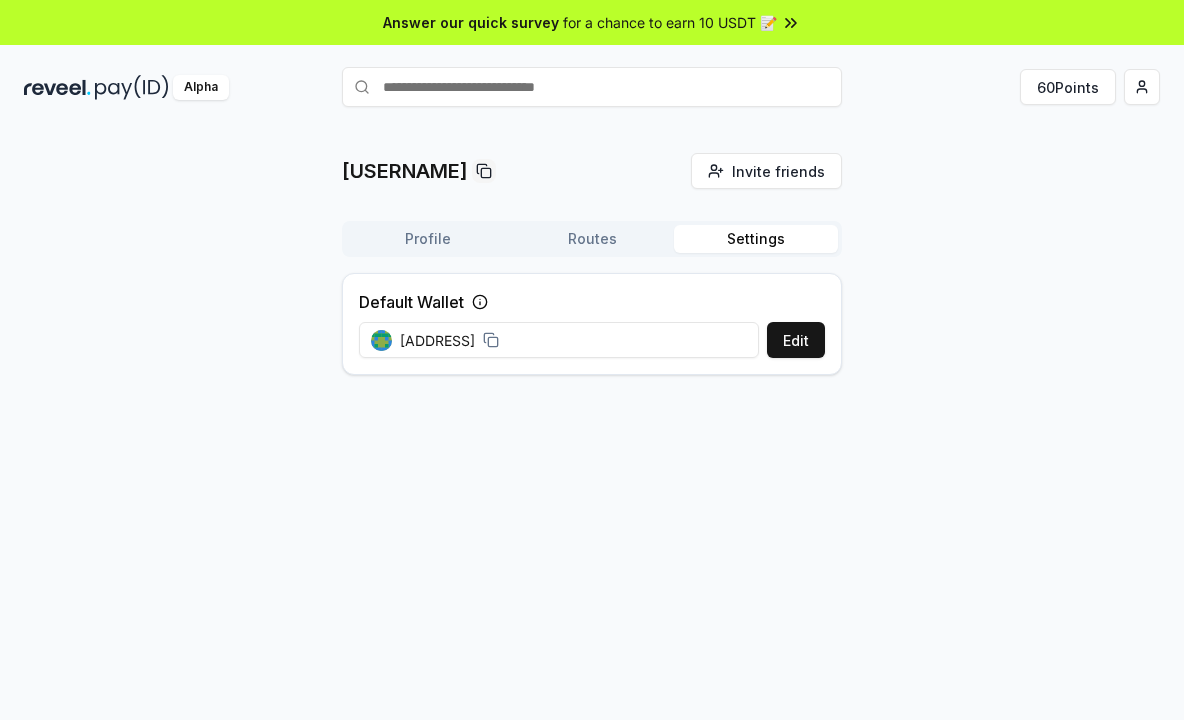 click on "Routes" at bounding box center (592, 239) 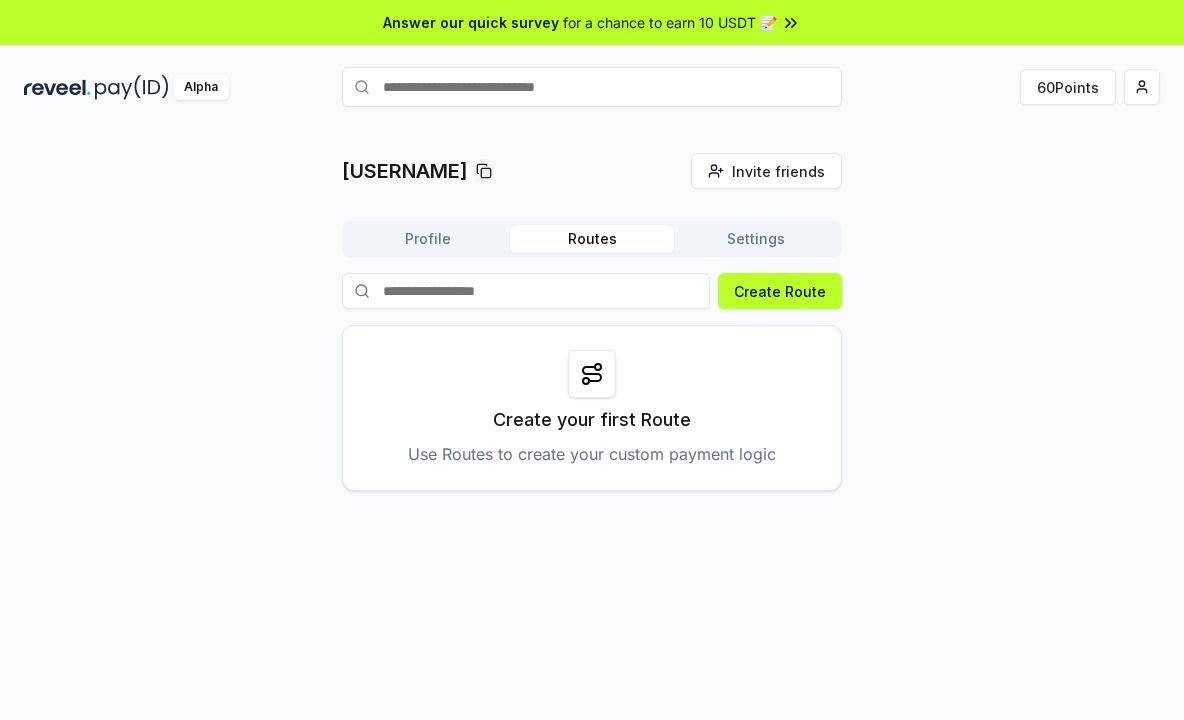 click on "Profile" at bounding box center (428, 239) 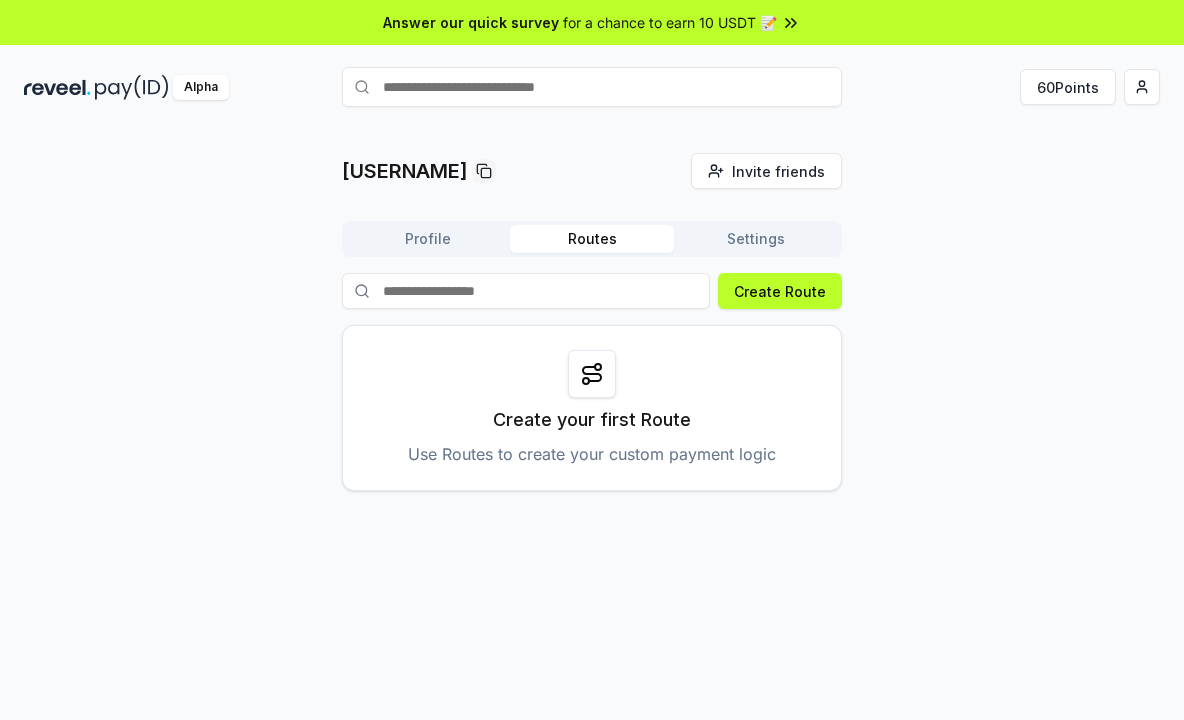 drag, startPoint x: 554, startPoint y: 234, endPoint x: 654, endPoint y: 256, distance: 102.3914 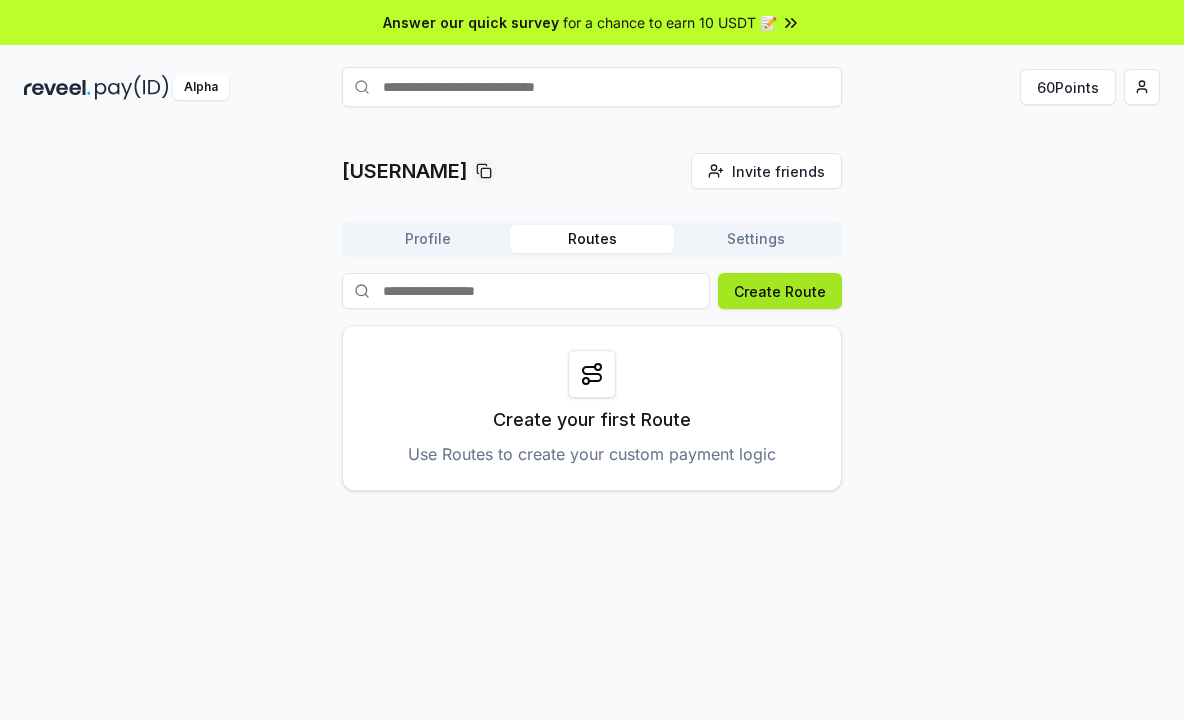 click on "Create Route" at bounding box center [780, 291] 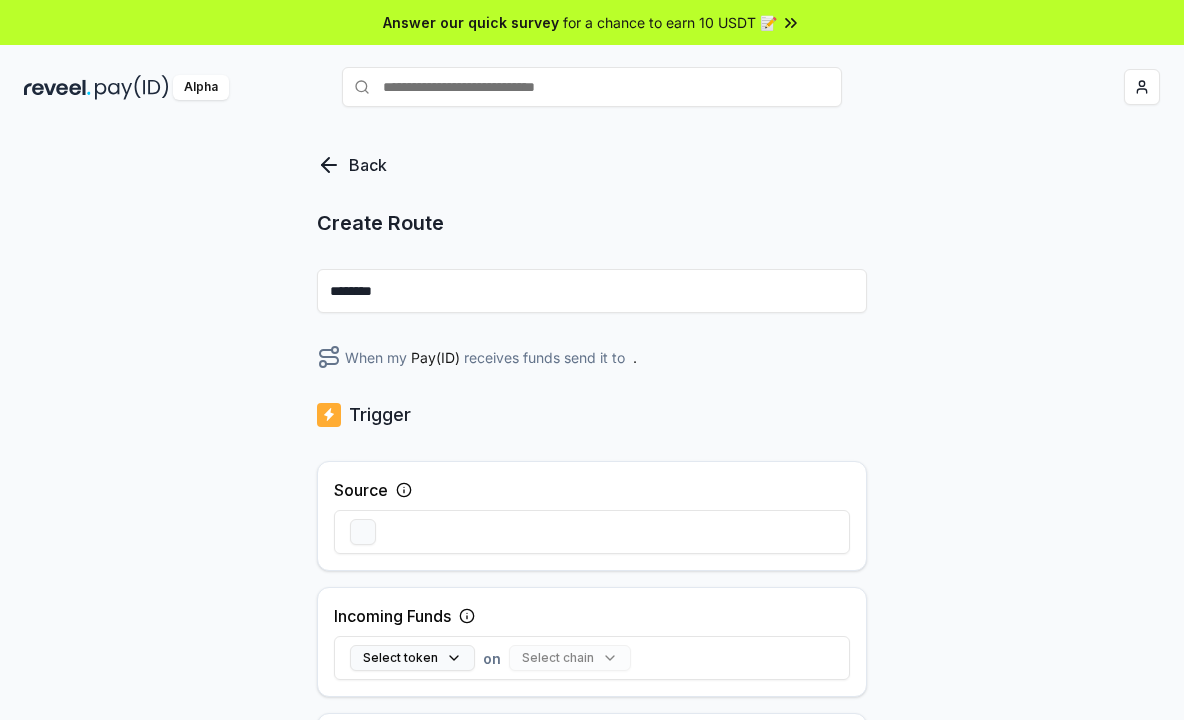 scroll, scrollTop: 0, scrollLeft: 0, axis: both 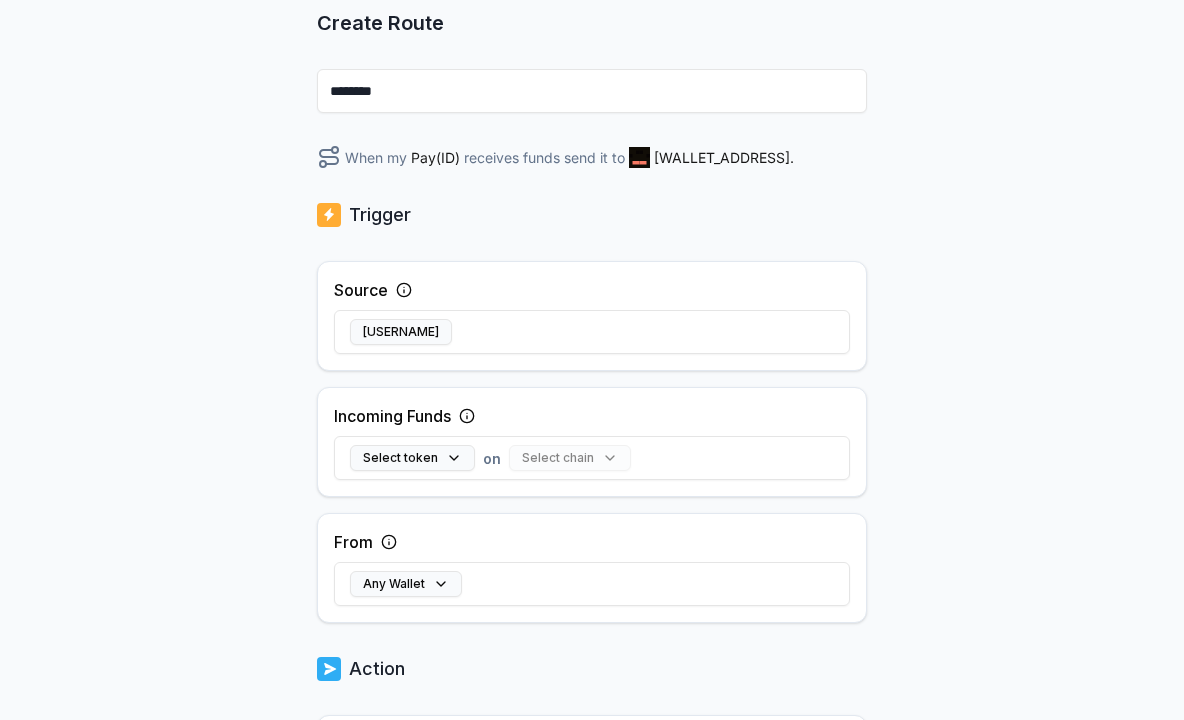 click on "Select token on Select chain" at bounding box center (592, 458) 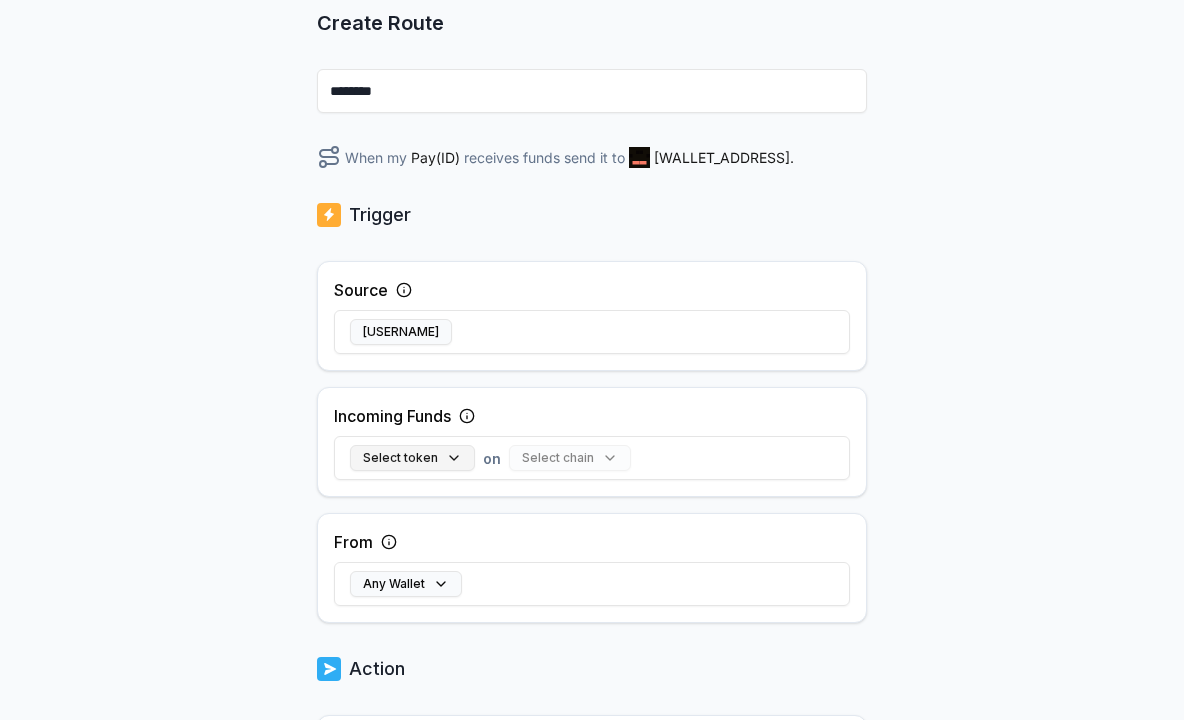 click on "Select token" at bounding box center (412, 458) 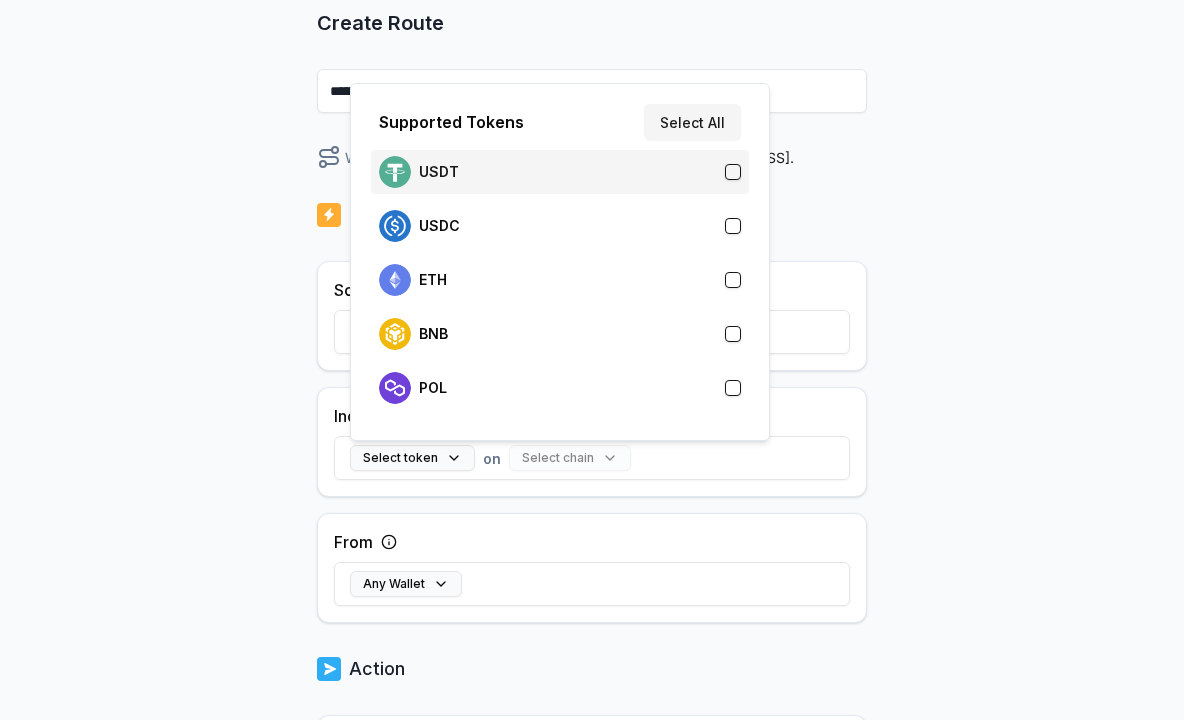 click on "USDT" at bounding box center (560, 172) 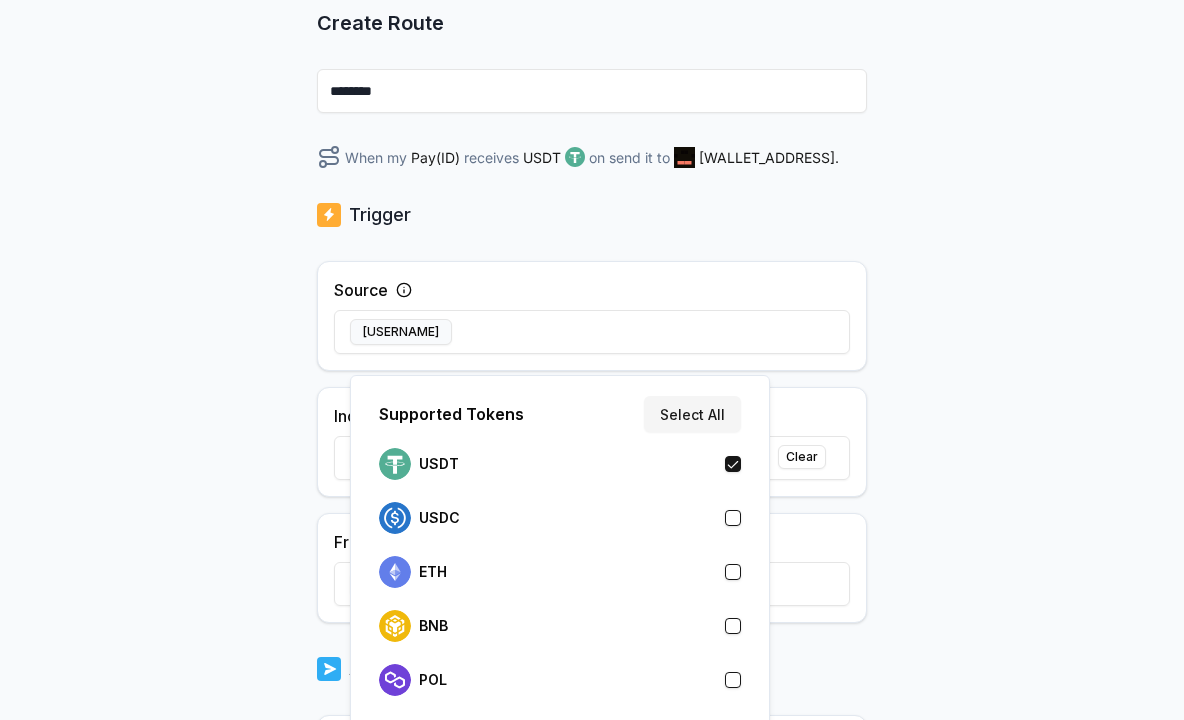 scroll, scrollTop: 400, scrollLeft: 0, axis: vertical 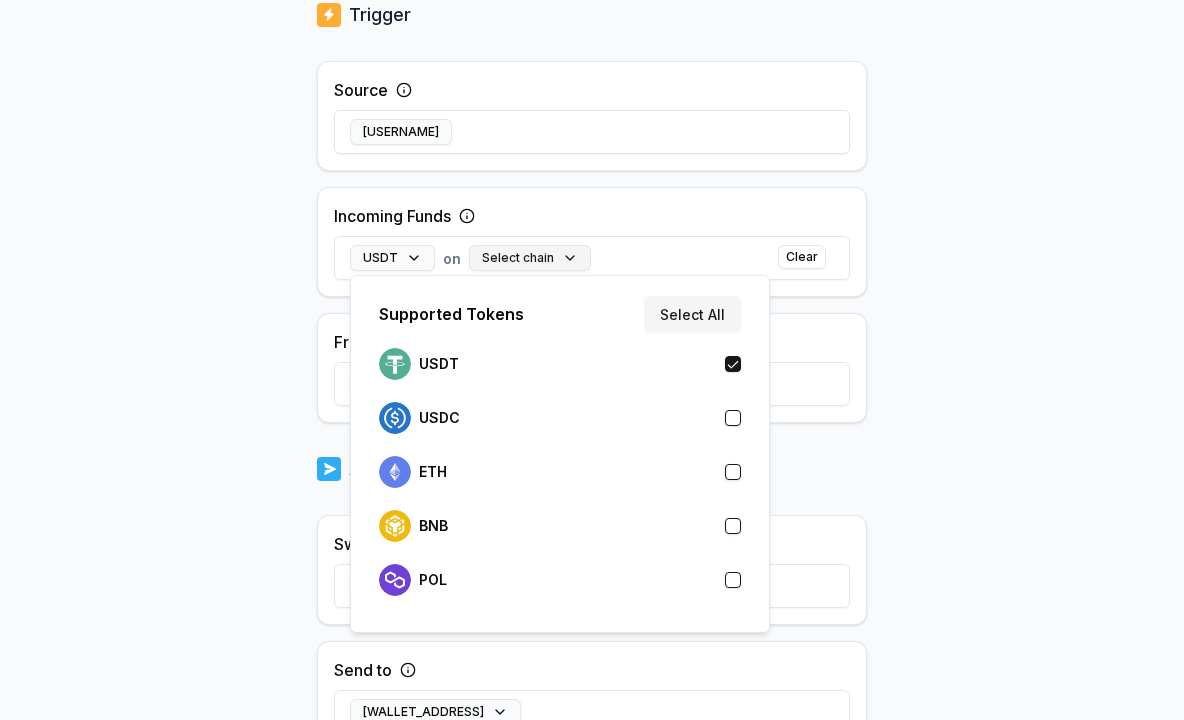 click on "Select chain" at bounding box center [530, 258] 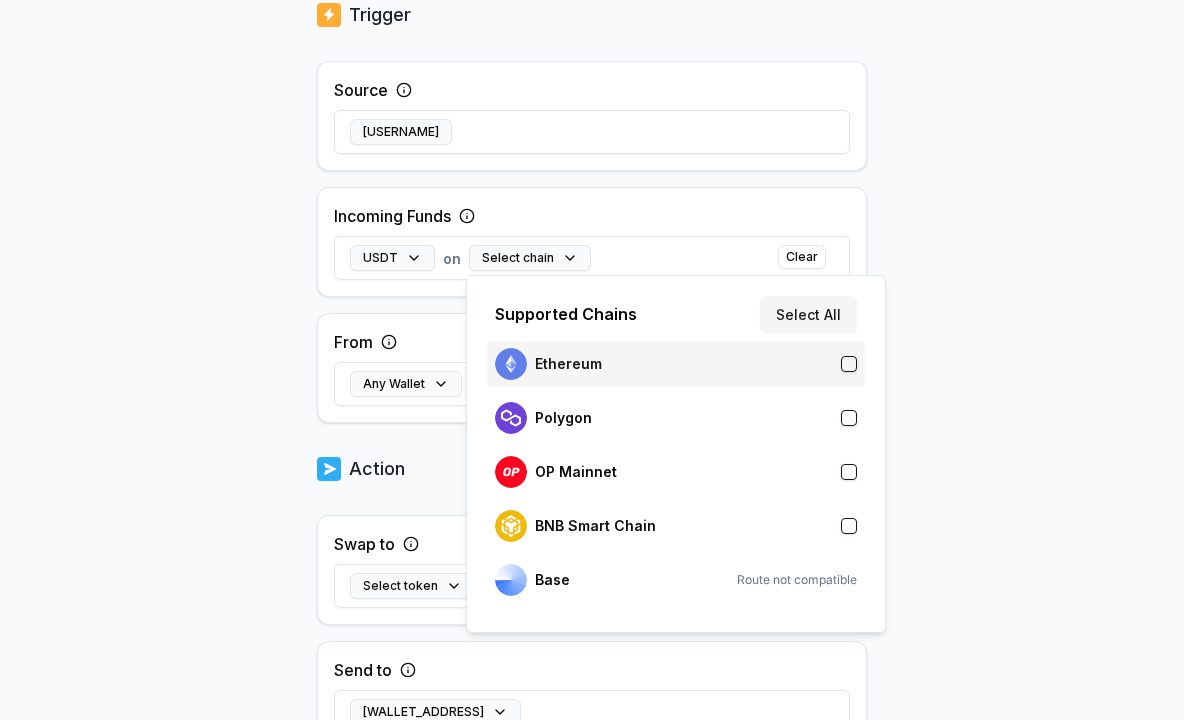 click on "Ethereum" at bounding box center [676, 364] 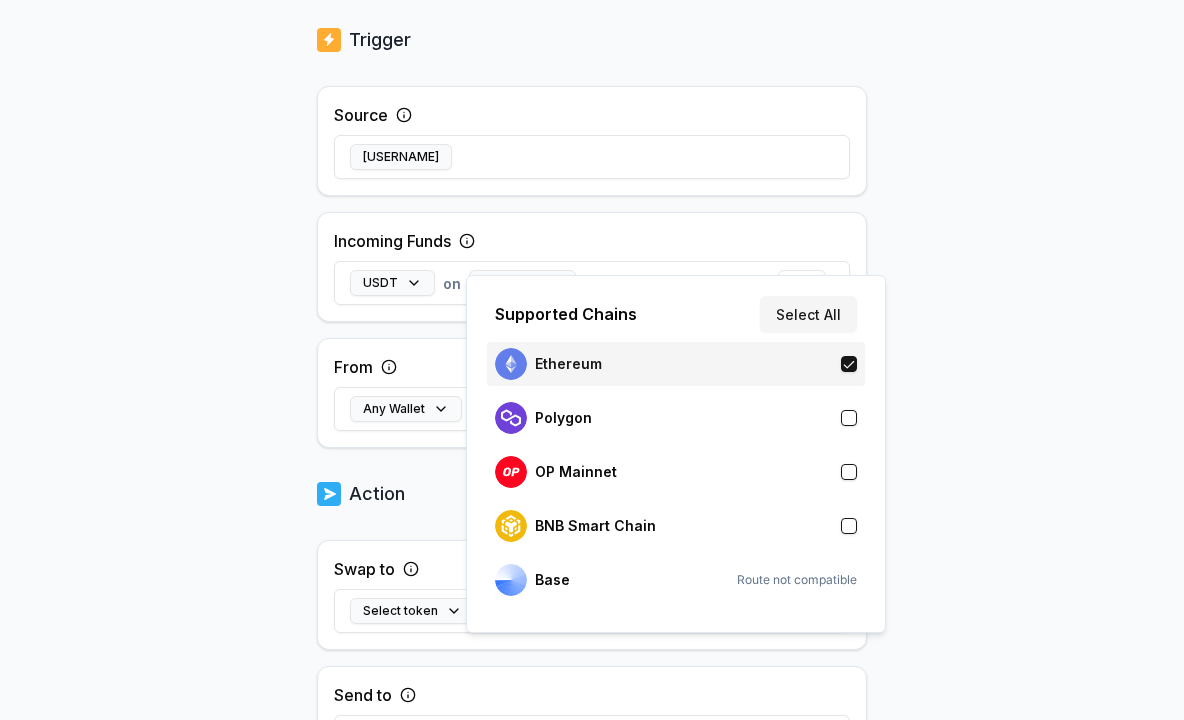 scroll, scrollTop: 425, scrollLeft: 0, axis: vertical 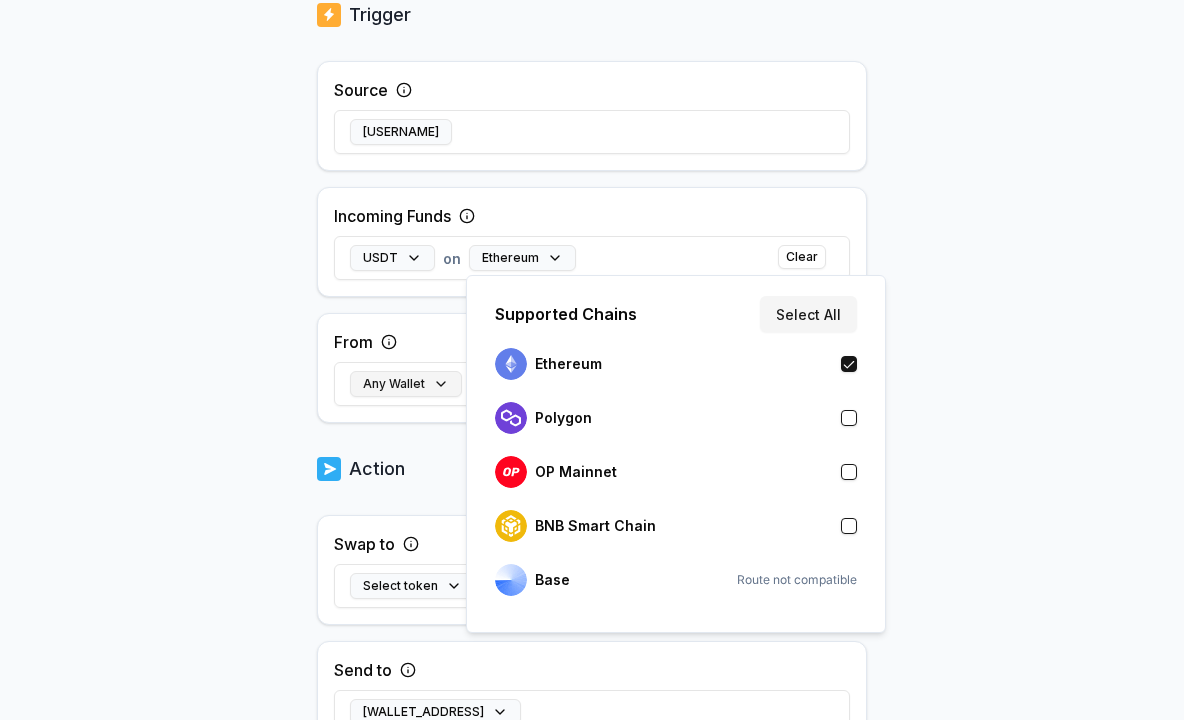 click on "Any Wallet" at bounding box center (406, 384) 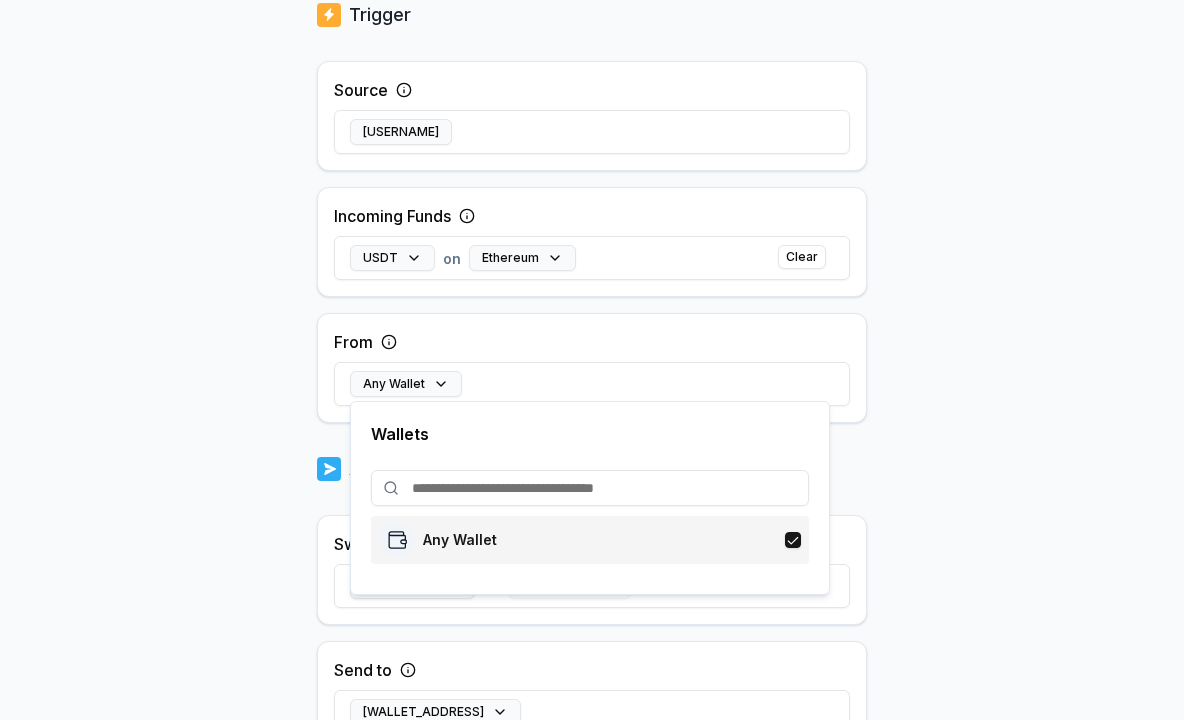 click on "Any Wallet" at bounding box center (460, 540) 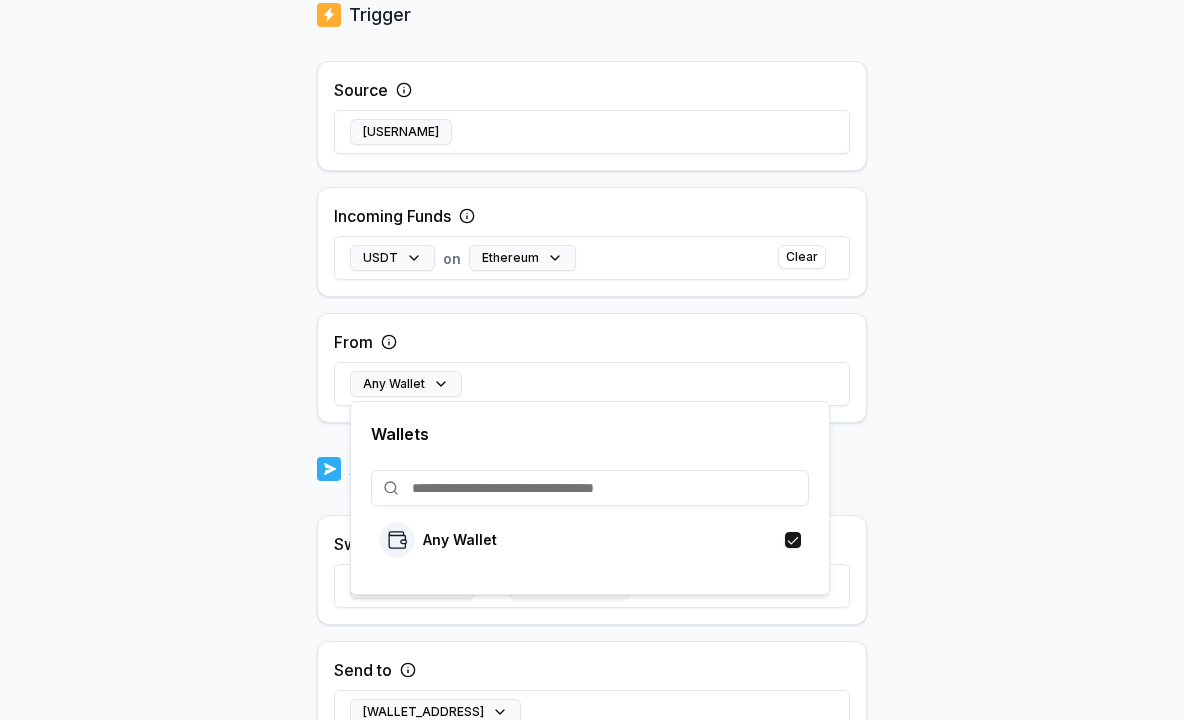 click on "Any Wallet" at bounding box center [592, 384] 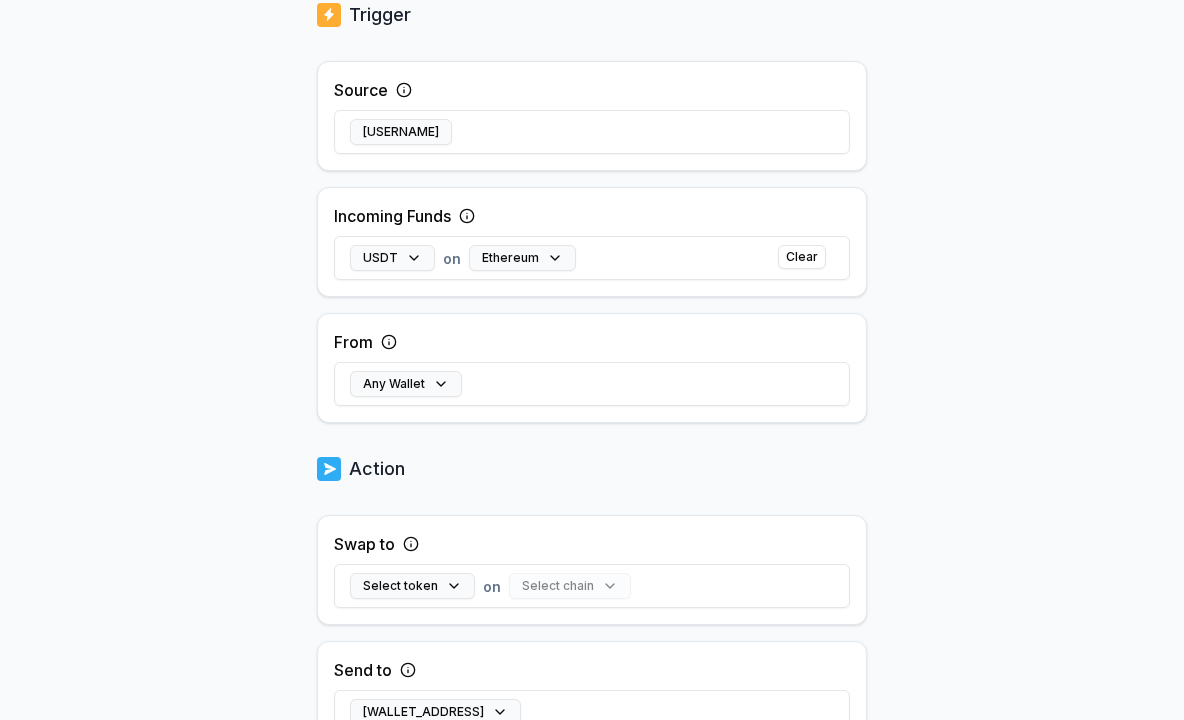 scroll, scrollTop: 594, scrollLeft: 0, axis: vertical 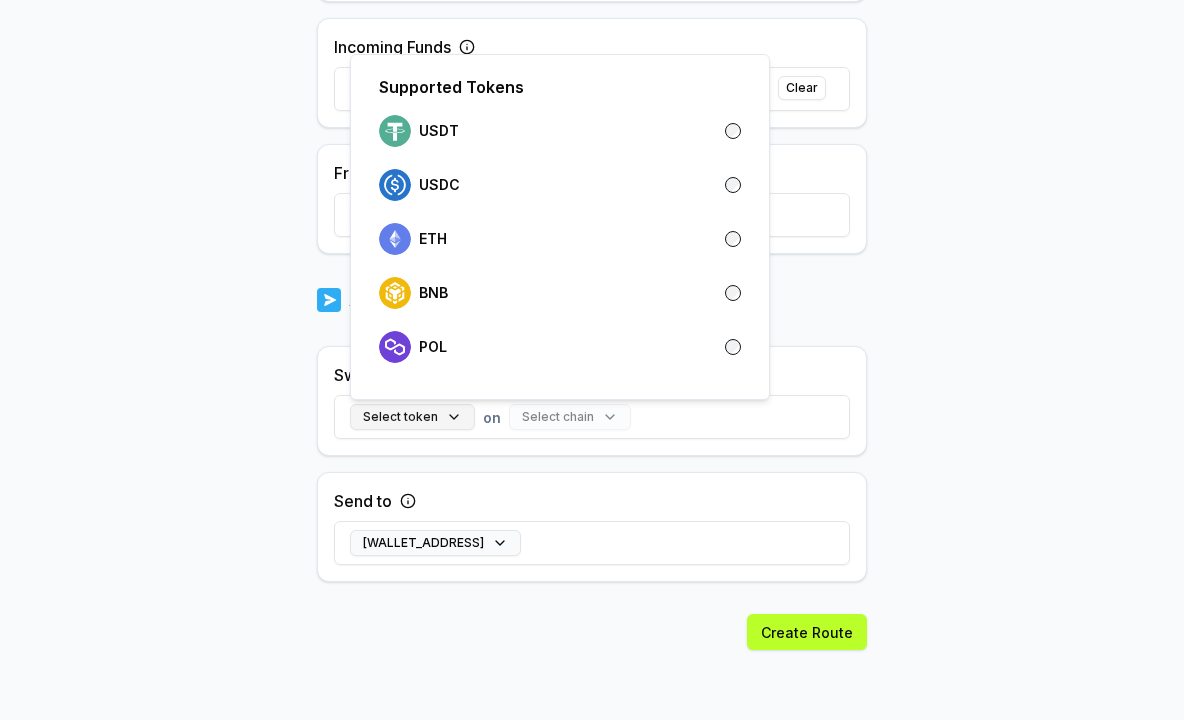 click on "Select token" at bounding box center [412, 417] 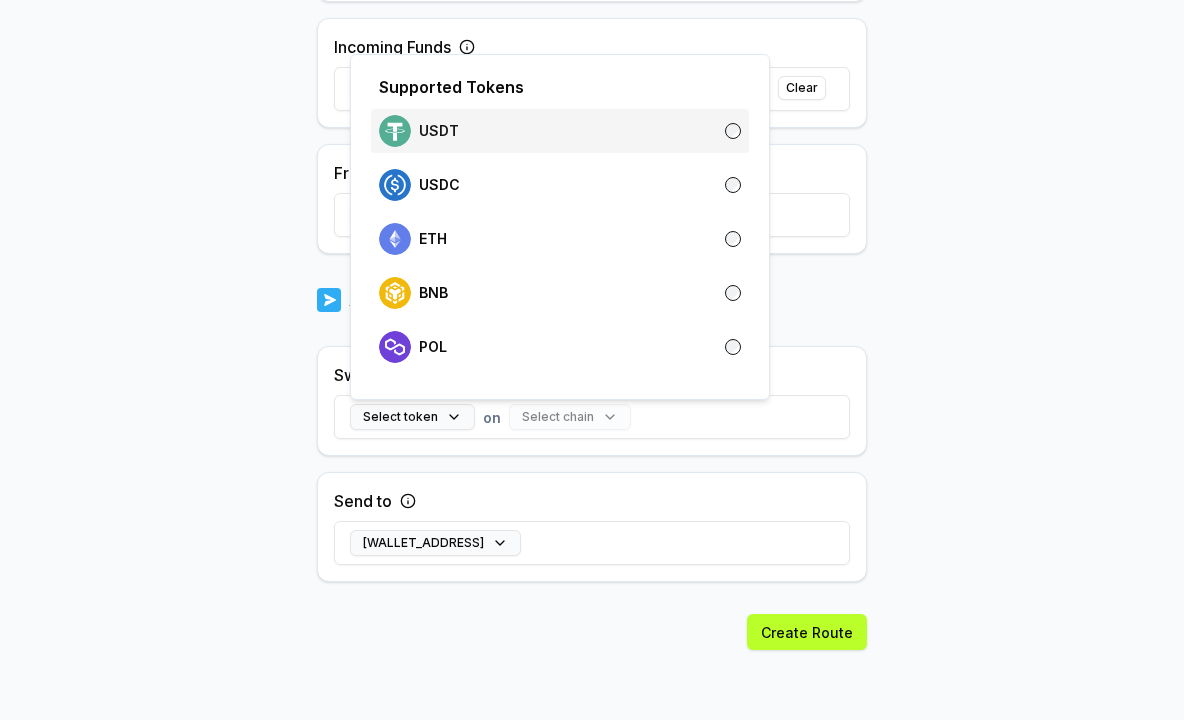 click on "USDT" at bounding box center (560, 131) 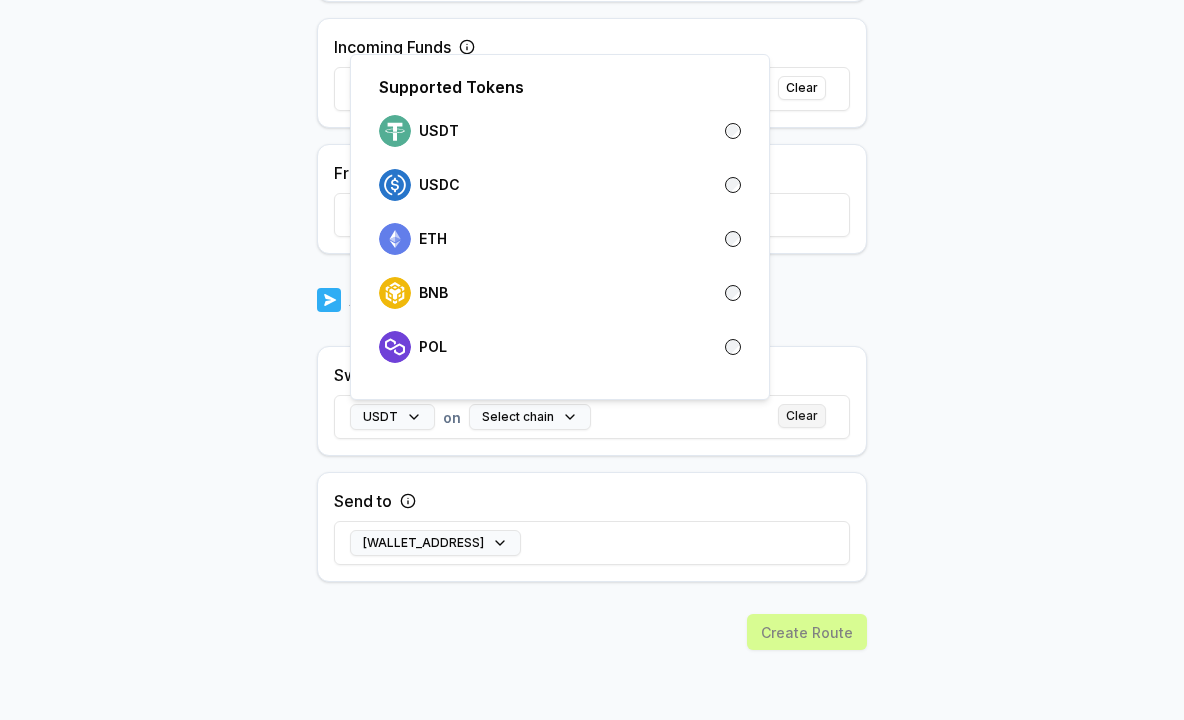 click on "Clear" at bounding box center [802, 416] 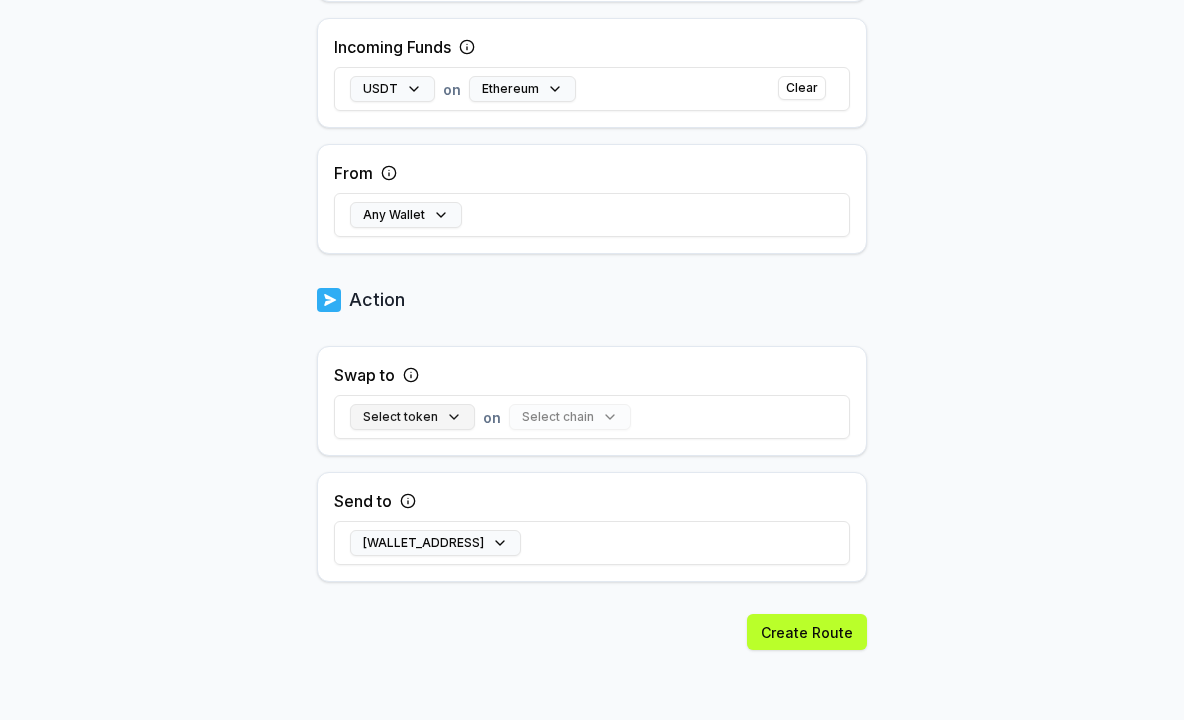 click on "Select token" at bounding box center (412, 417) 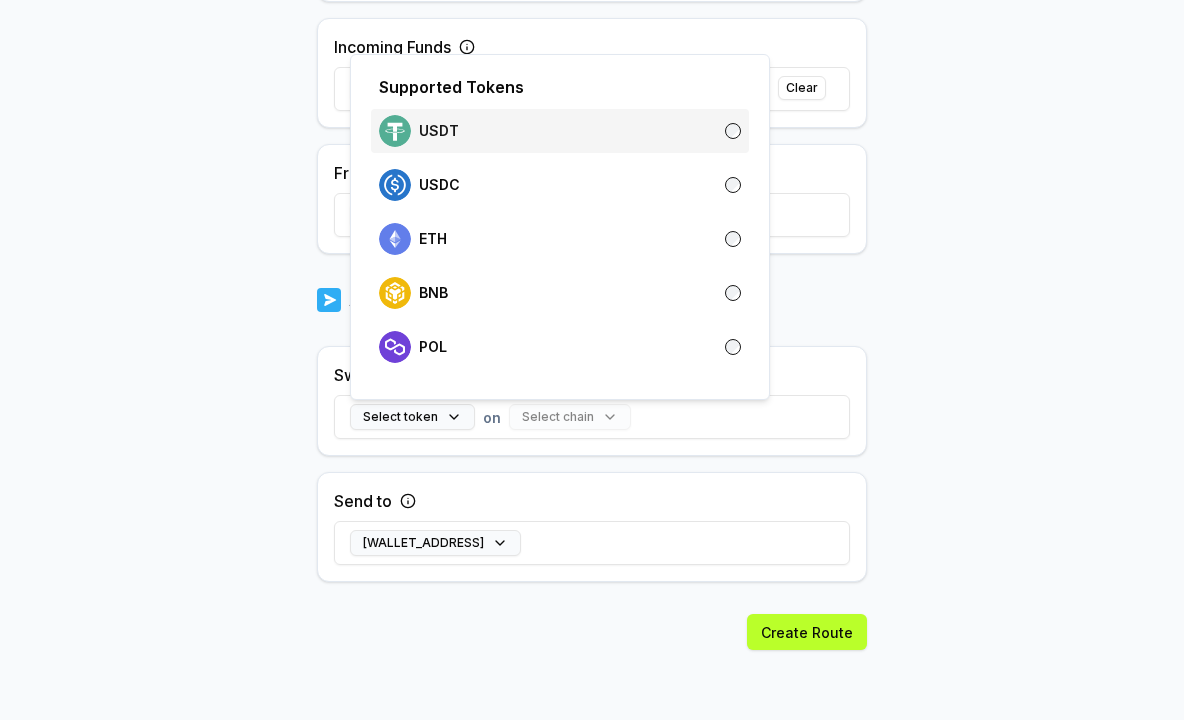 click on "USDT" at bounding box center [560, 131] 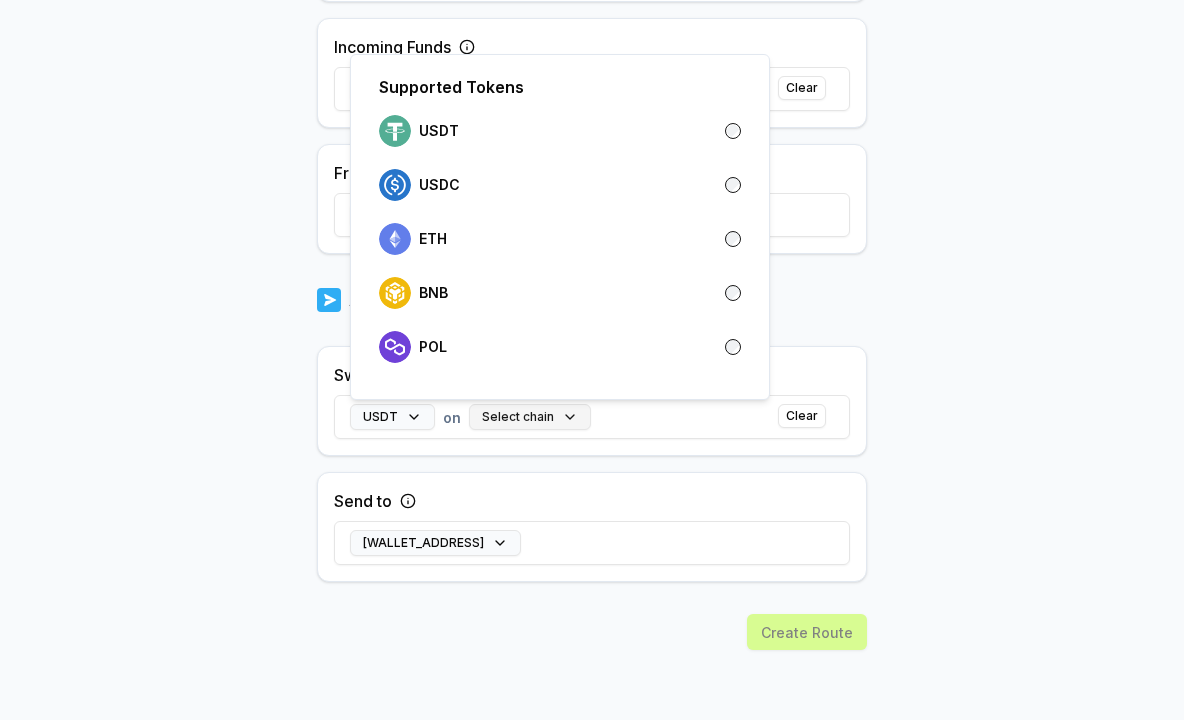 click on "Select chain" at bounding box center [530, 417] 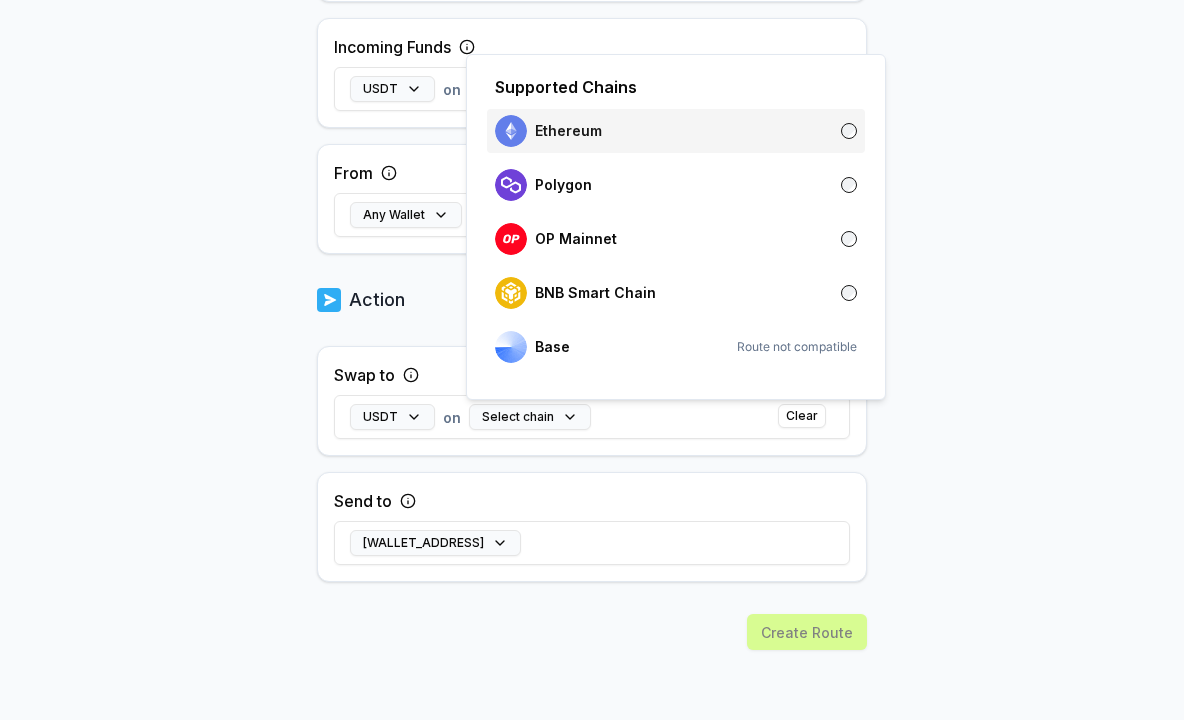 click on "Ethereum" at bounding box center [676, 131] 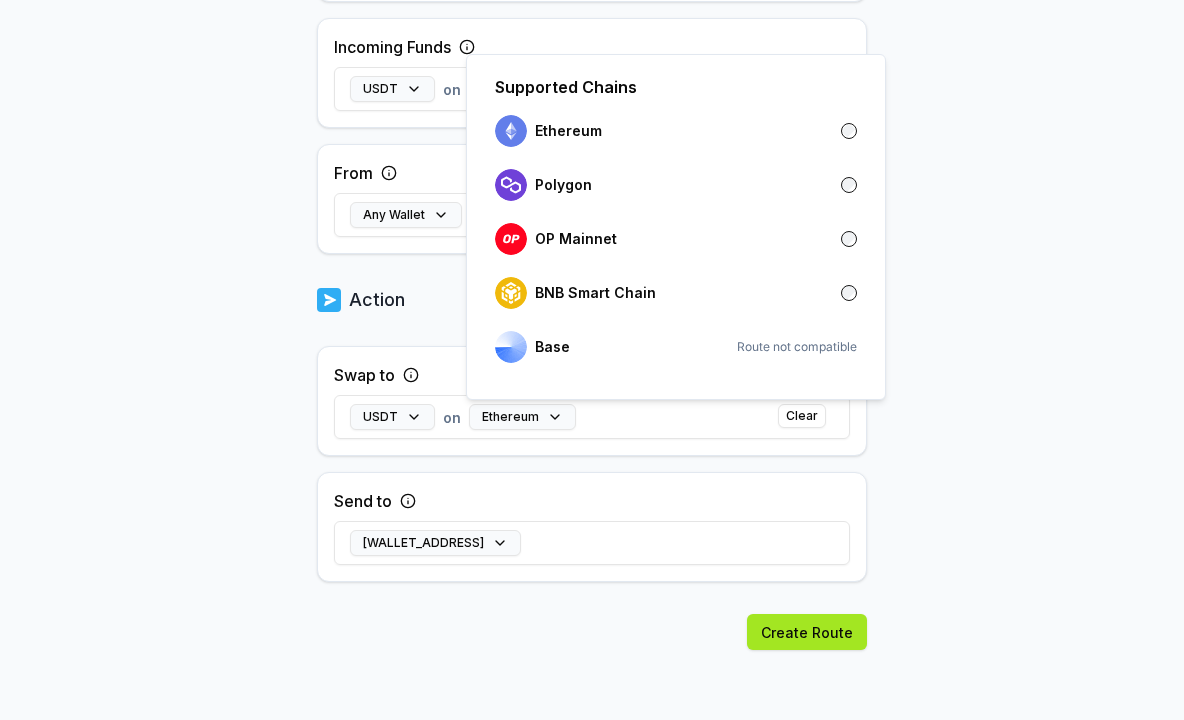 click on "Create Route" at bounding box center (807, 632) 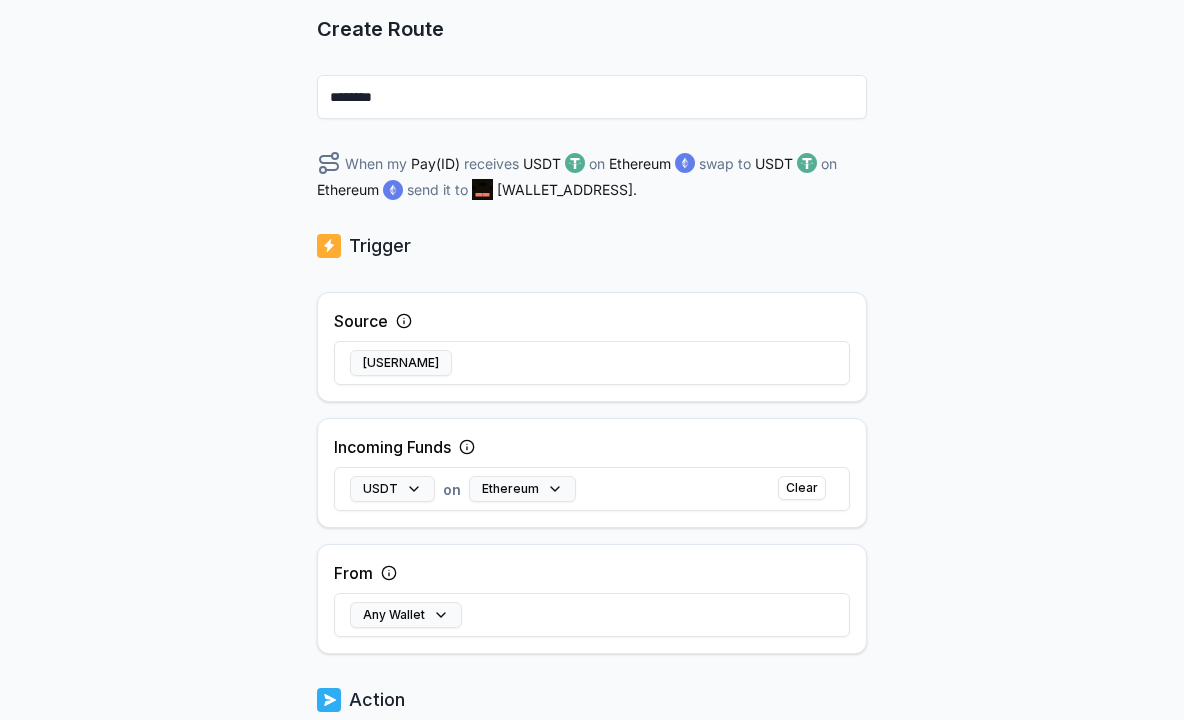 scroll, scrollTop: 0, scrollLeft: 0, axis: both 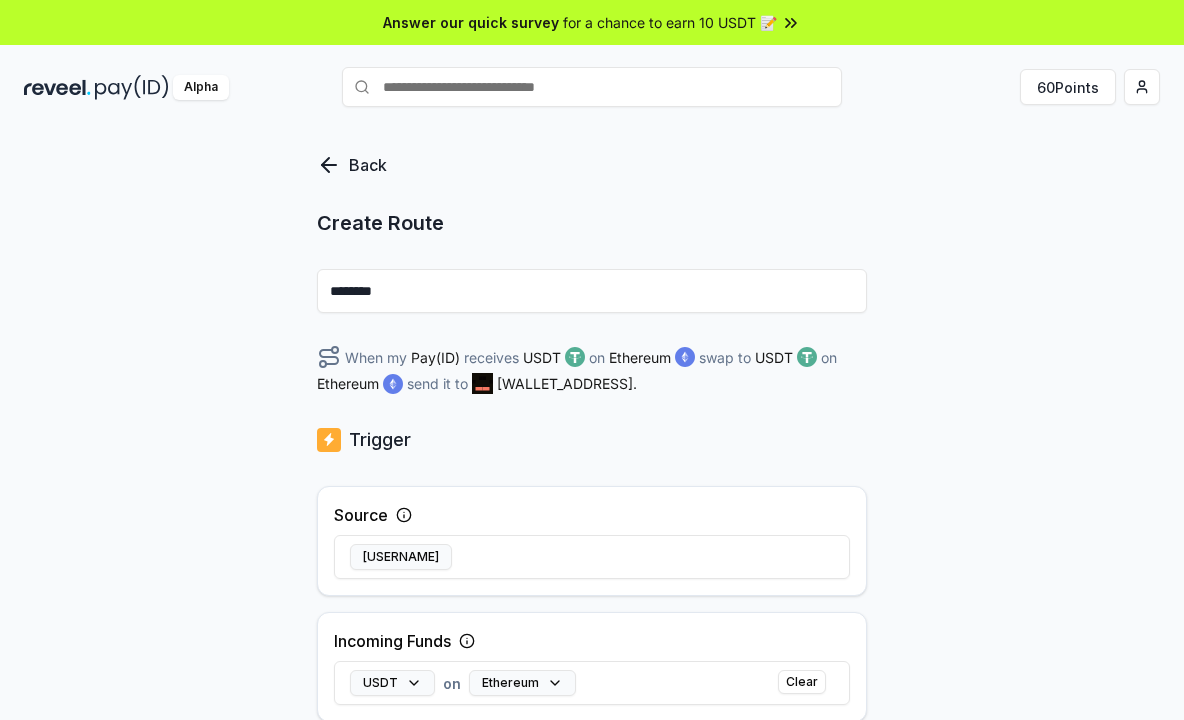 drag, startPoint x: 596, startPoint y: 390, endPoint x: 623, endPoint y: 413, distance: 35.468296 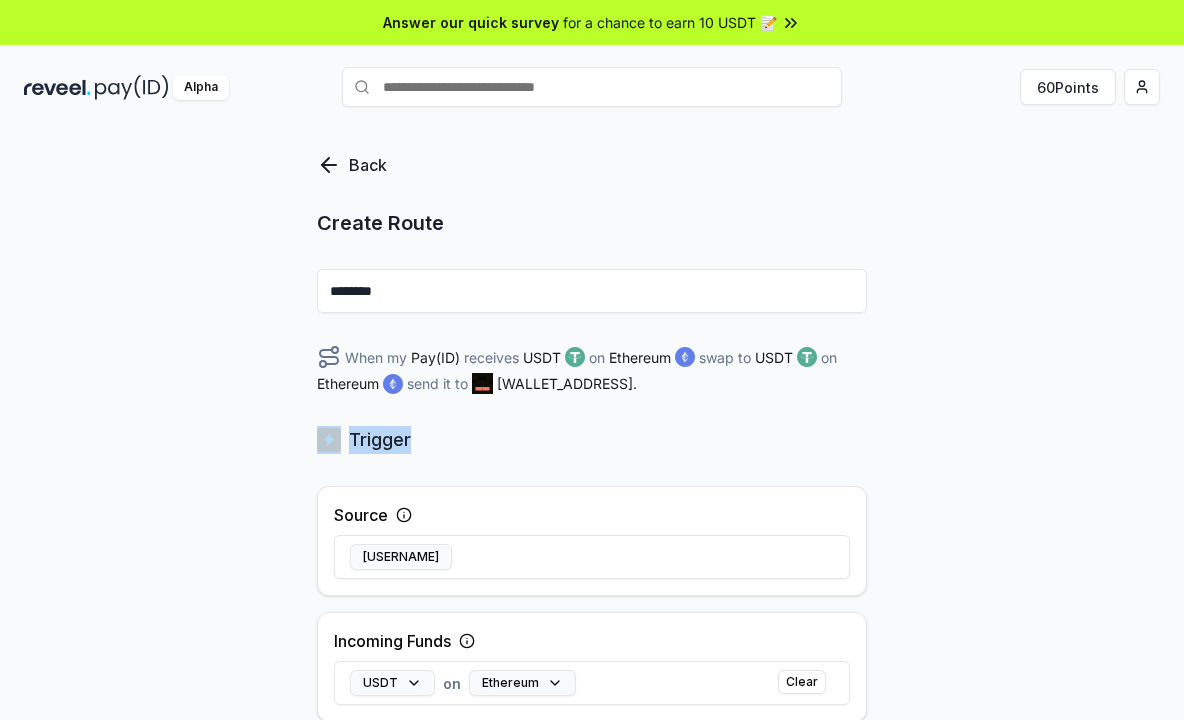 click on "Back Create Route ******** When my  Pay(ID)  receives   USDT on   Ethereum   swap to   USDT   on   Ethereum send it to 0xE3D7...6d50 . Trigger Source willgowillhoppibeta17gma Incoming Funds USDT on Ethereum   Clear From Any Wallet Action Swap to USDT on Ethereum   Clear Send to 0xE3D7...6d50" at bounding box center (592, 733) 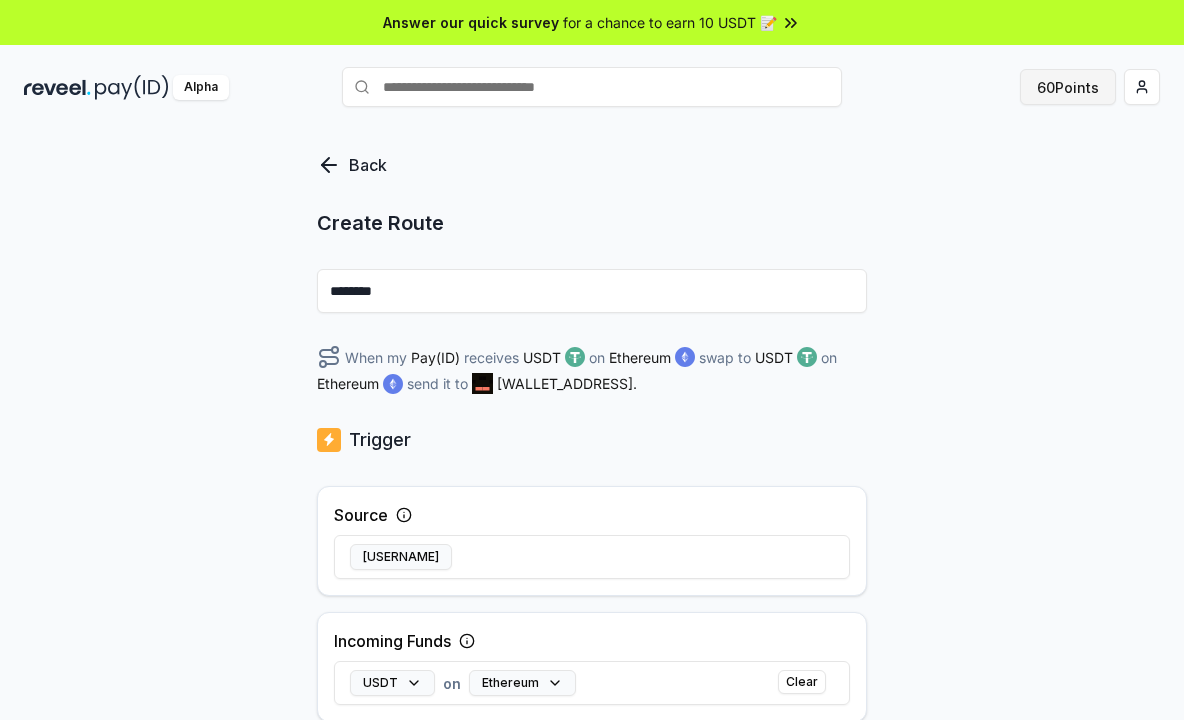 click on "60  Points" at bounding box center [1068, 87] 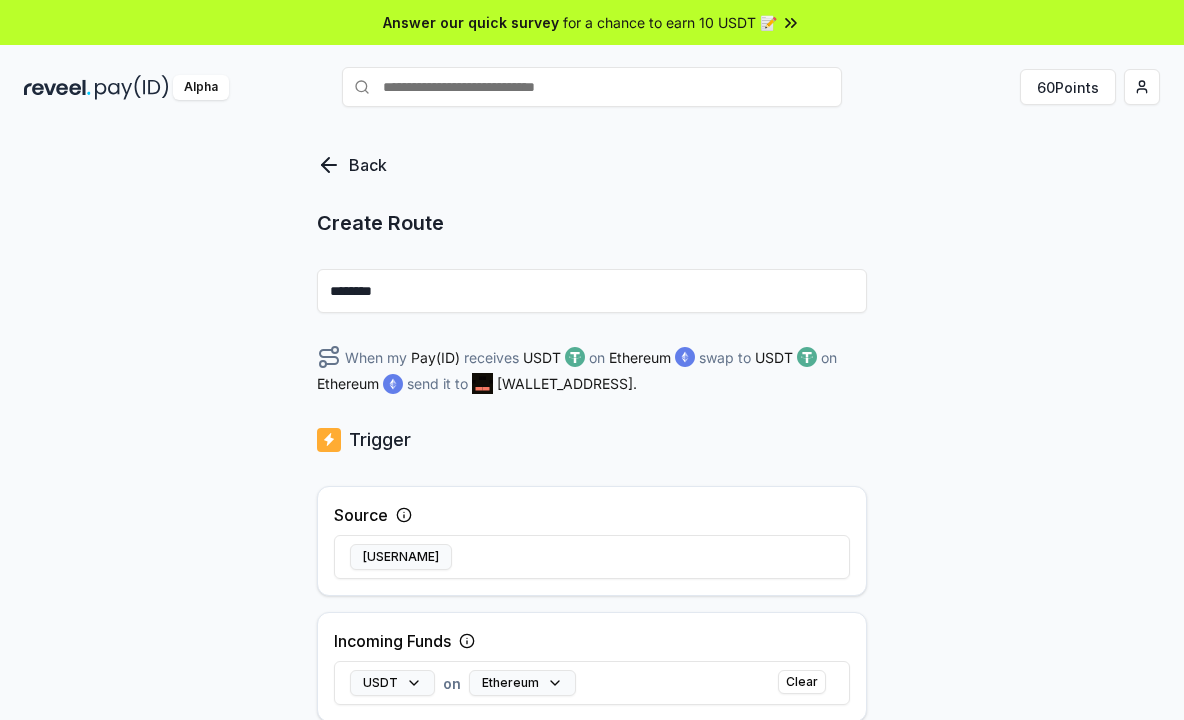 click at bounding box center (132, 87) 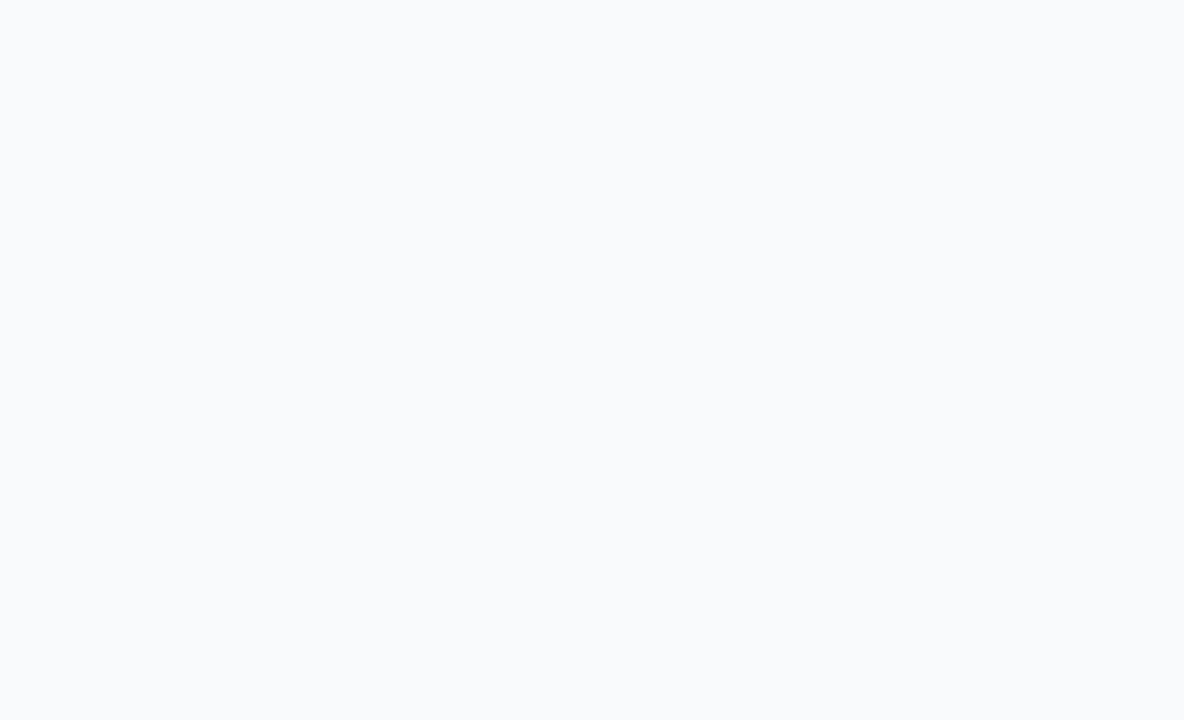 scroll, scrollTop: 0, scrollLeft: 0, axis: both 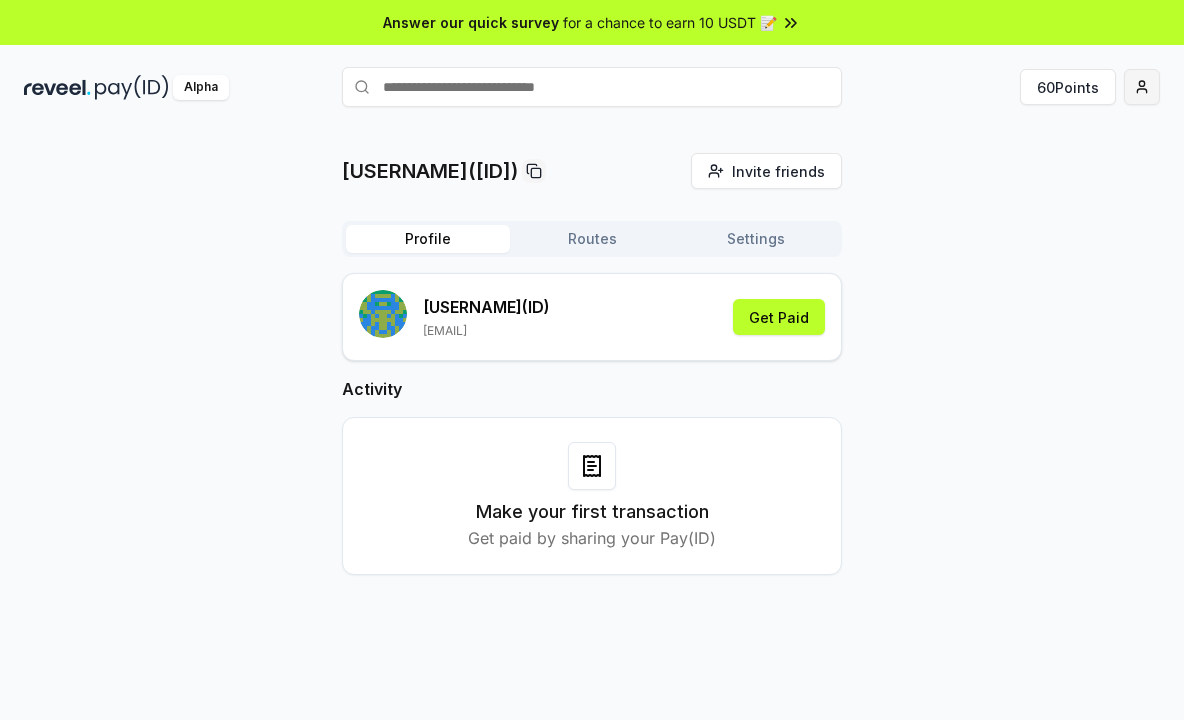 click on "Answer our quick survey for a chance to earn 10 USDT 📝 Alpha   60  Points willgowillhoppibeta17gma(ID) Invite friends Invite Profile Routes Settings willgowillhoppibeta17gma (ID) willgowillhoppibeta17@gmail.com Get Paid Activity Make your first transaction Get paid by sharing your Pay(ID)" at bounding box center (592, 360) 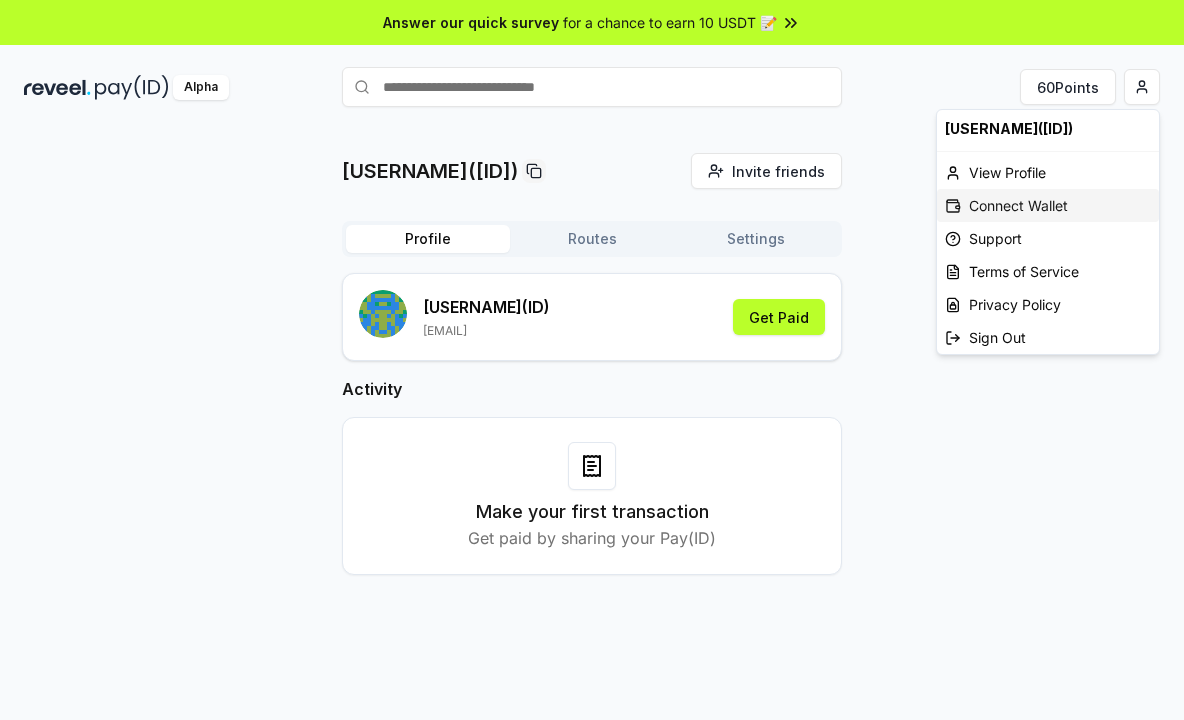 click on "Connect Wallet" at bounding box center [1048, 205] 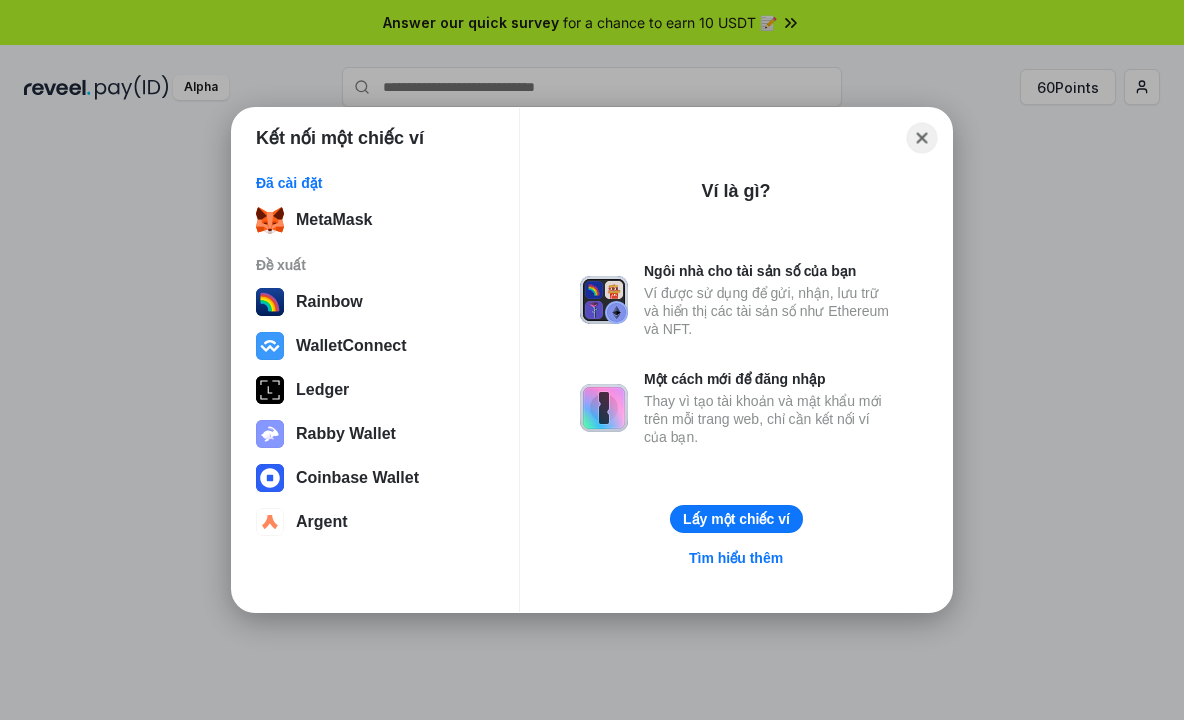 click on "Close" at bounding box center (922, 138) 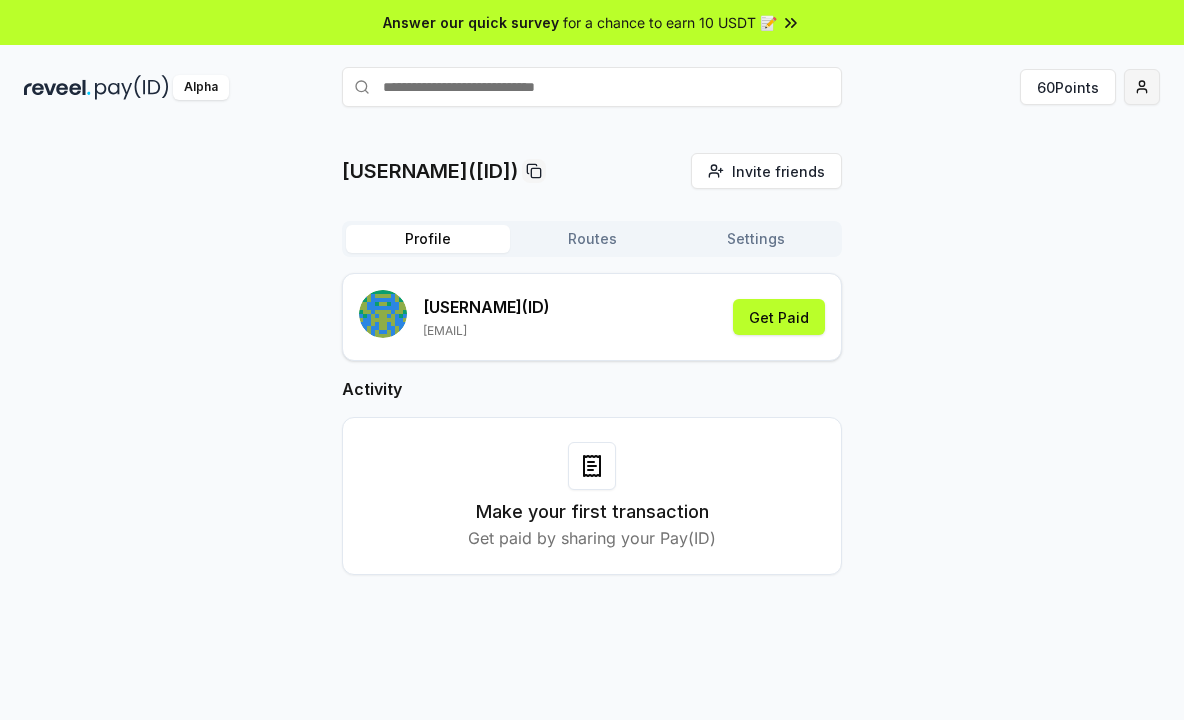 click on "Answer our quick survey for a chance to earn 10 USDT 📝 Alpha   60  Points willgowillhoppibeta17gma(ID) Invite friends Invite Profile Routes Settings willgowillhoppibeta17gma (ID) willgowillhoppibeta17@gmail.com Get Paid Activity Make your first transaction Get paid by sharing your Pay(ID)" at bounding box center [592, 360] 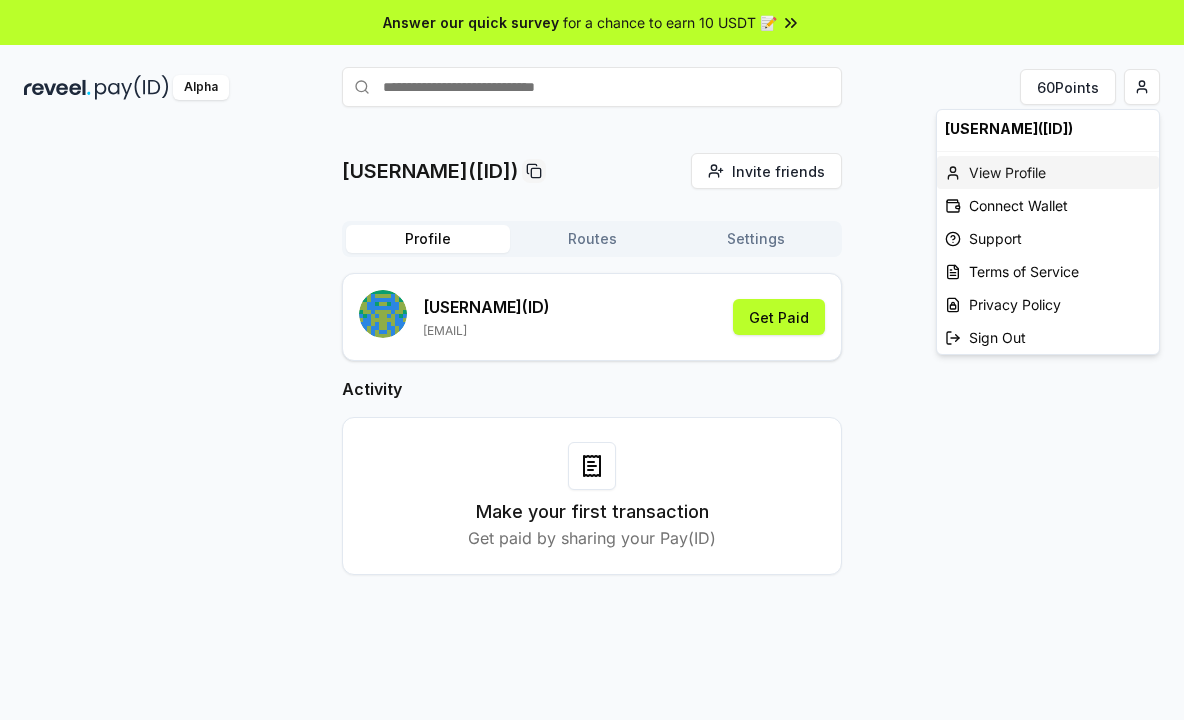 click on "View Profile" at bounding box center (1048, 172) 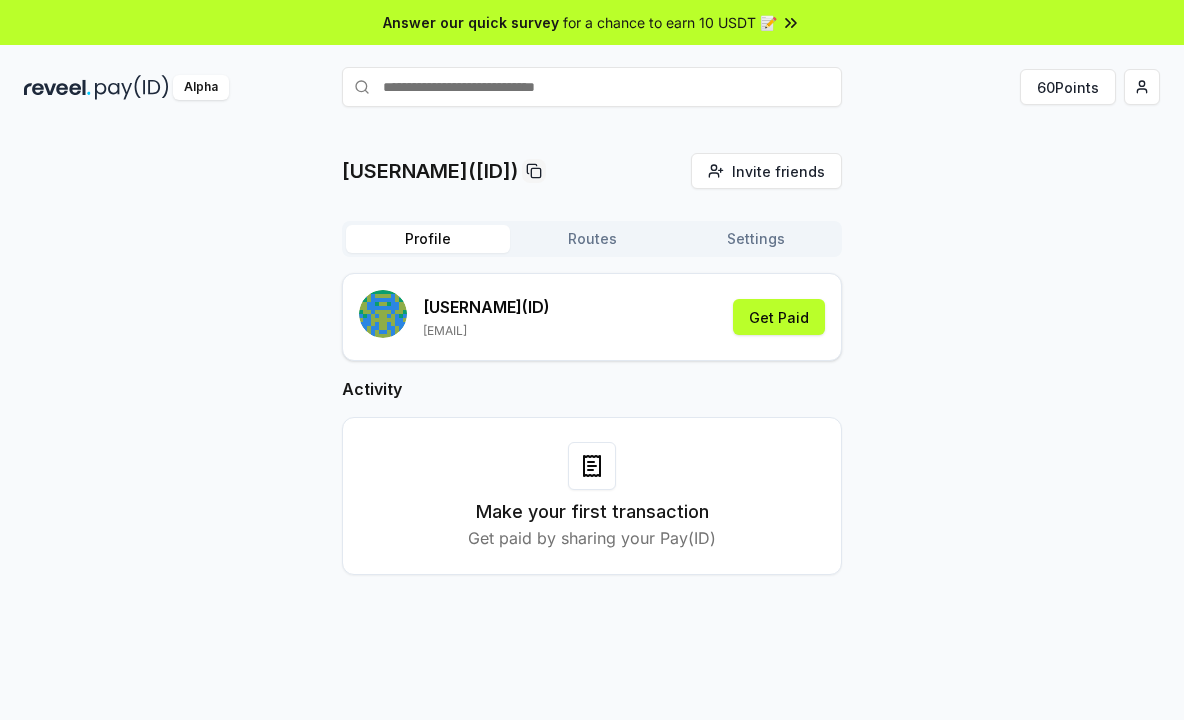 type 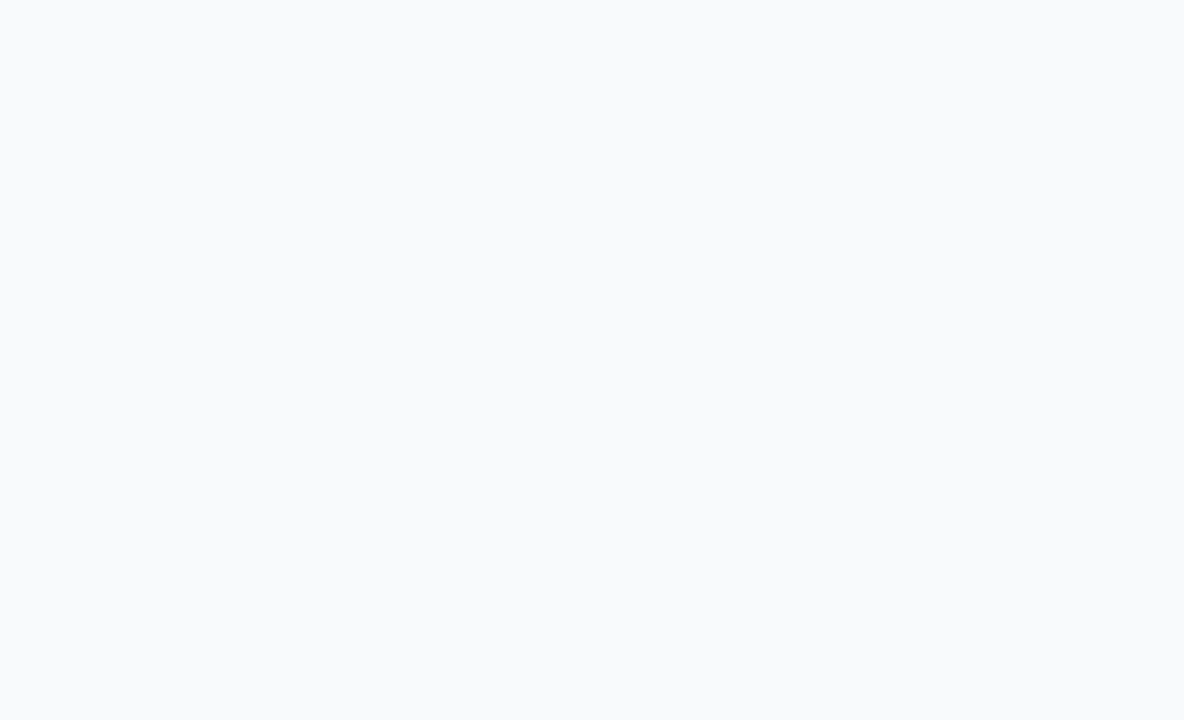 scroll, scrollTop: 0, scrollLeft: 0, axis: both 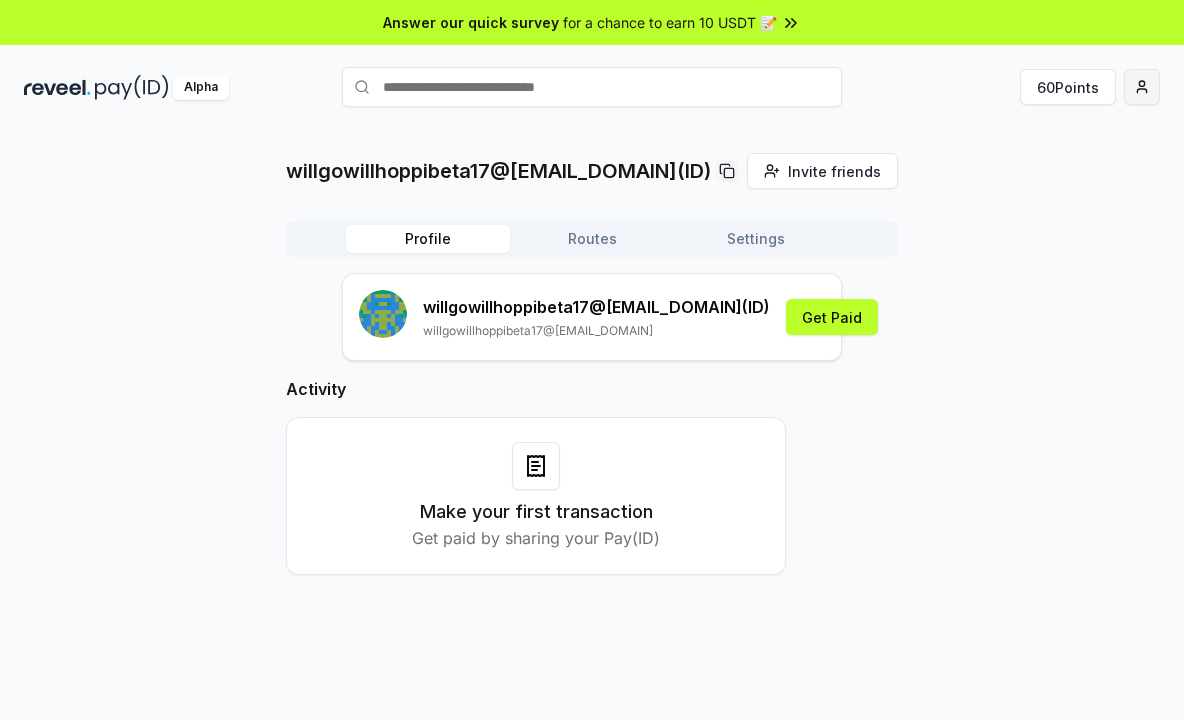 click on "Answer our quick survey for a chance to earn 10 USDT 📝 Alpha   60  Points willgowillhoppibeta17@[EMAIL_DOMAIN](ID) Invite friends Invite Profile Routes Settings willgowillhoppibeta17@[EMAIL_DOMAIN] (ID) willgowillhoppibeta17@[EMAIL_DOMAIN] Get Paid Activity Make your first transaction Get paid by sharing your Pay(ID)" at bounding box center (592, 360) 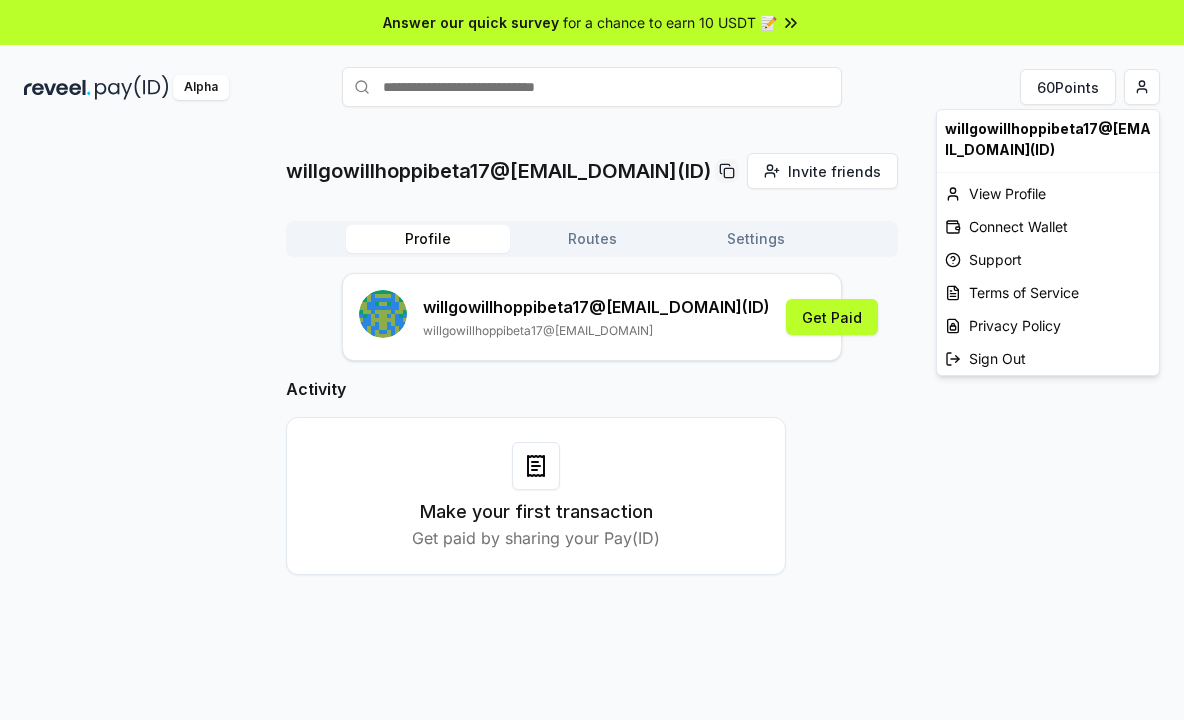 click on "Answer our quick survey for a chance to earn 10 USDT 📝 Alpha   60  Points willgowillhoppibeta17@[EMAIL_DOMAIN](ID) Invite friends Invite Profile Routes Settings willgowillhoppibeta17@[EMAIL_DOMAIN] (ID) willgowillhoppibeta17@[EMAIL_DOMAIN] Get Paid Activity Make your first transaction Get paid by sharing your Pay(ID) willgowillhoppibeta17@[EMAIL_DOMAIN](ID)   View Profile   Connect Wallet   Support   Terms of Service   Privacy Policy   Sign Out" at bounding box center [592, 360] 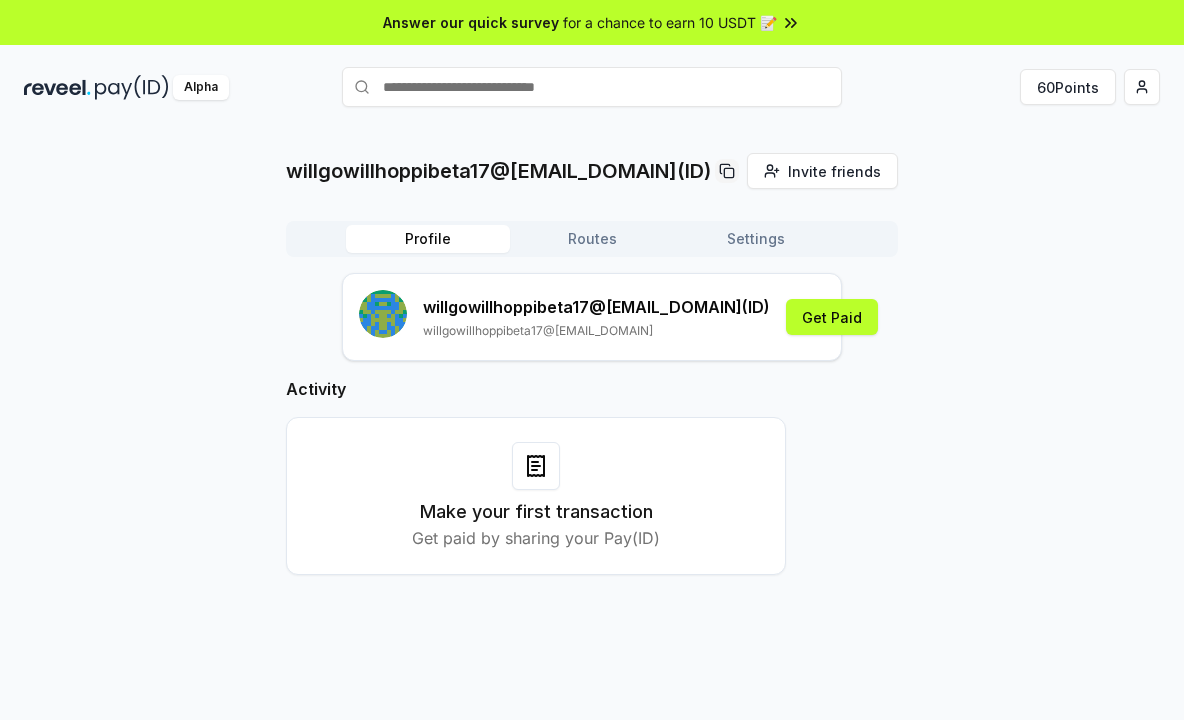 click on "Routes" at bounding box center (592, 239) 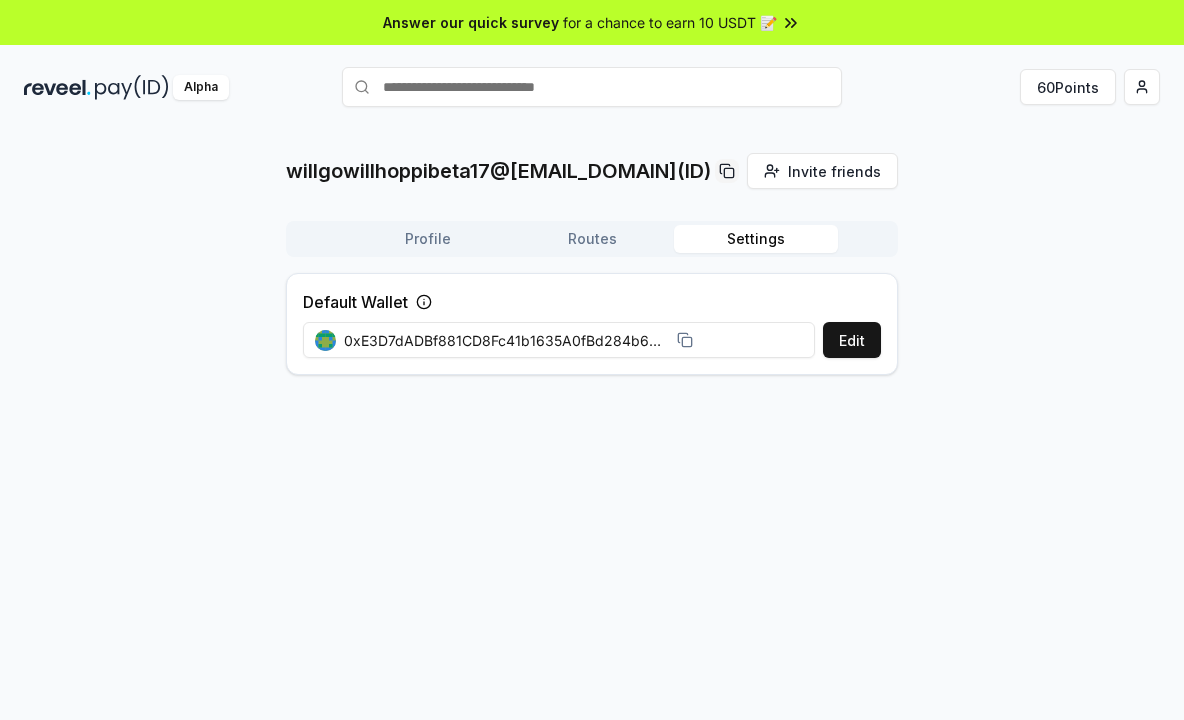 click on "Settings" at bounding box center (756, 239) 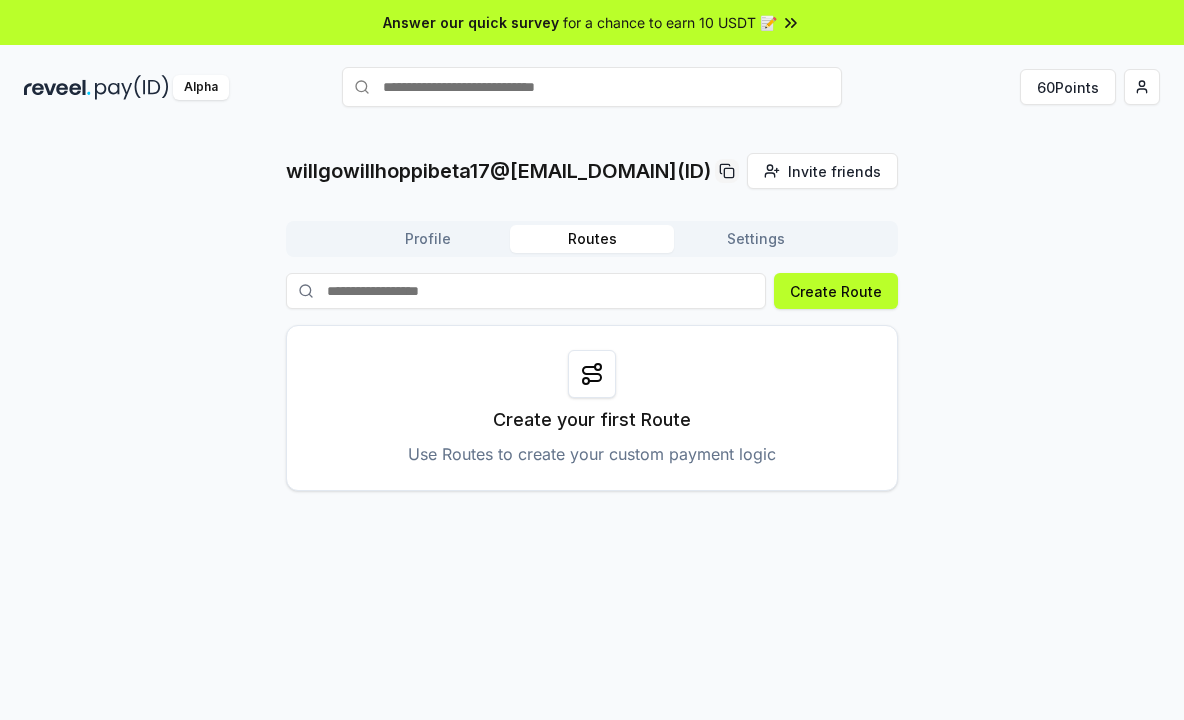 click on "Routes" at bounding box center (592, 239) 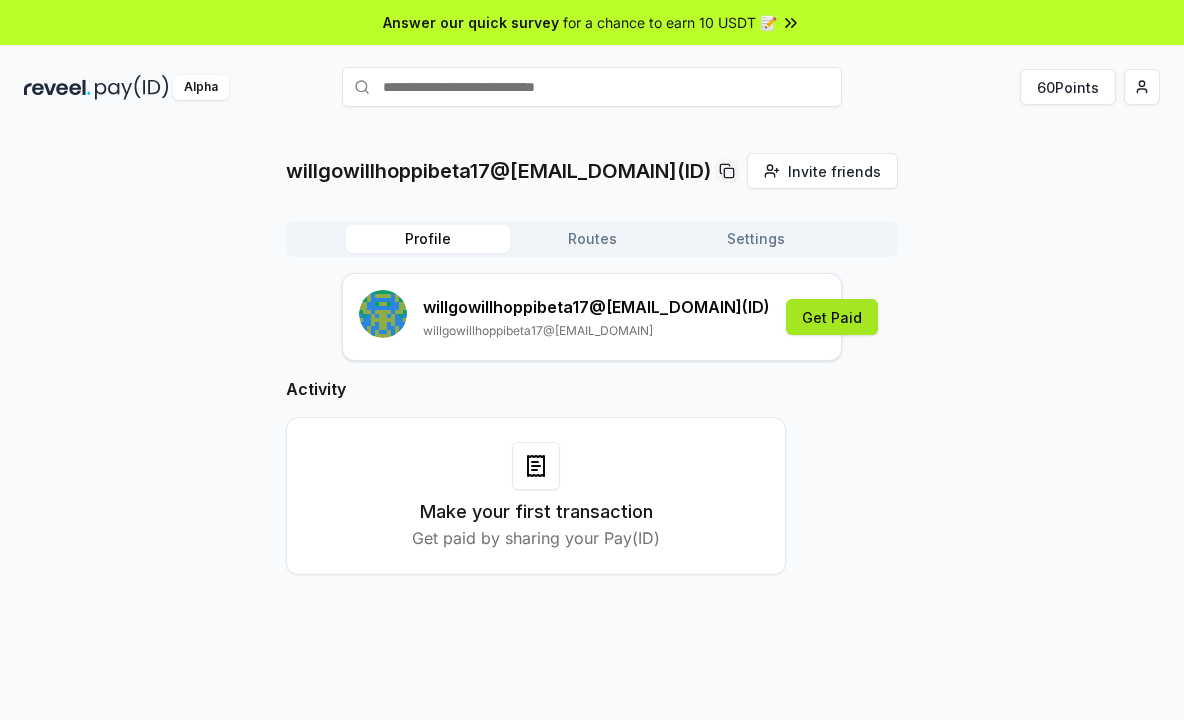 click on "Get Paid" at bounding box center [832, 317] 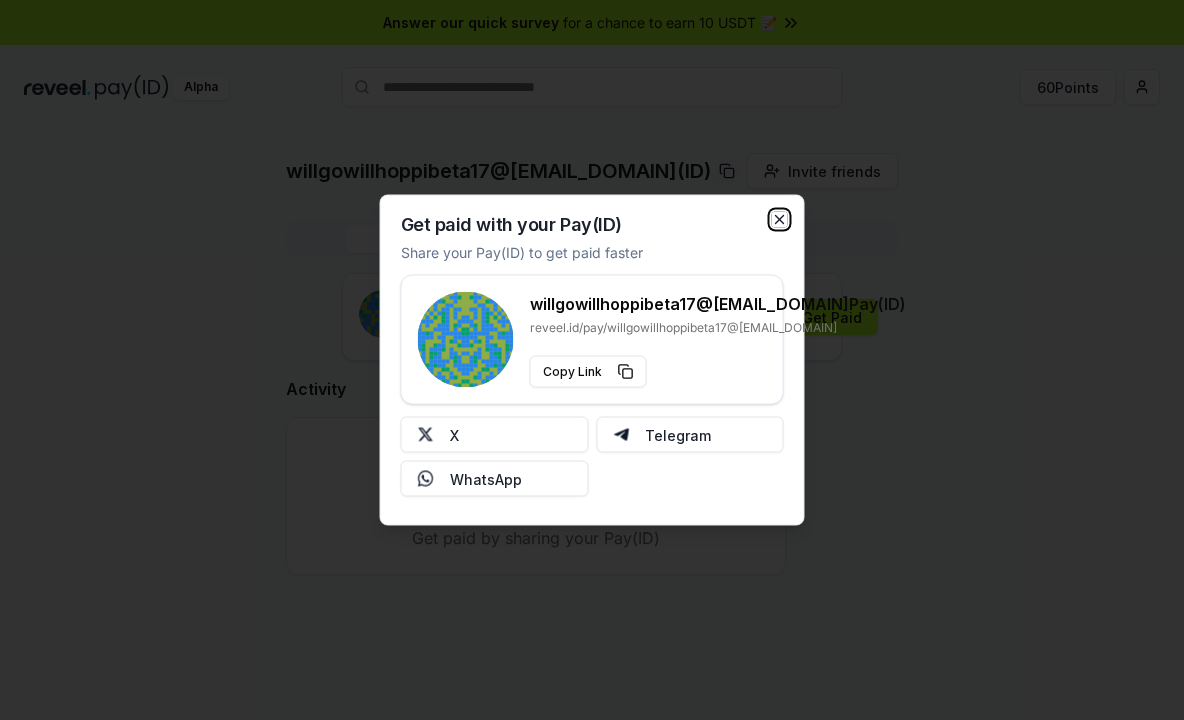 click 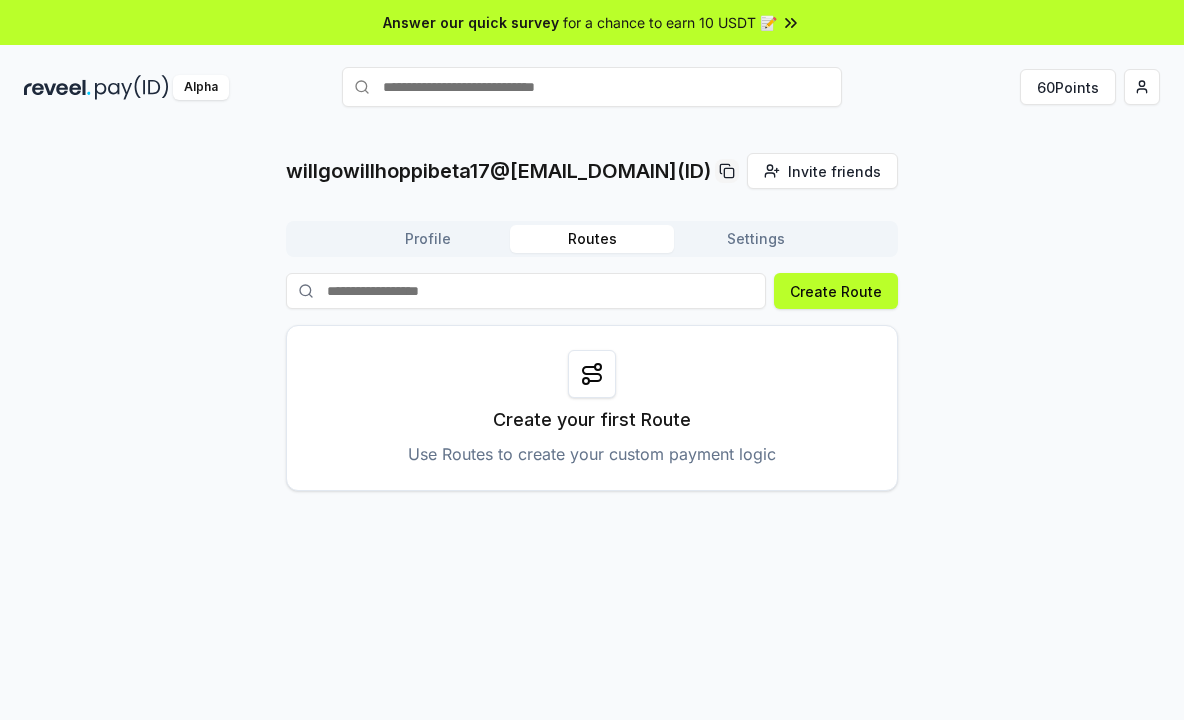click on "Routes" at bounding box center [592, 239] 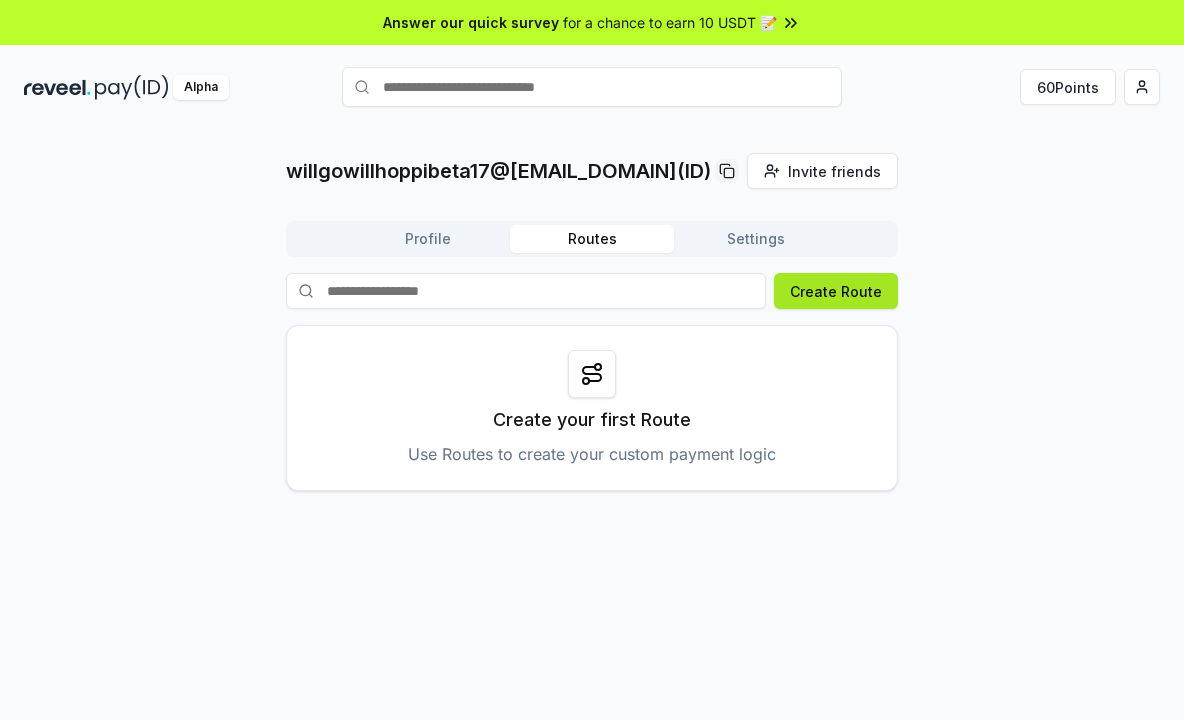 click on "Create Route" at bounding box center (836, 291) 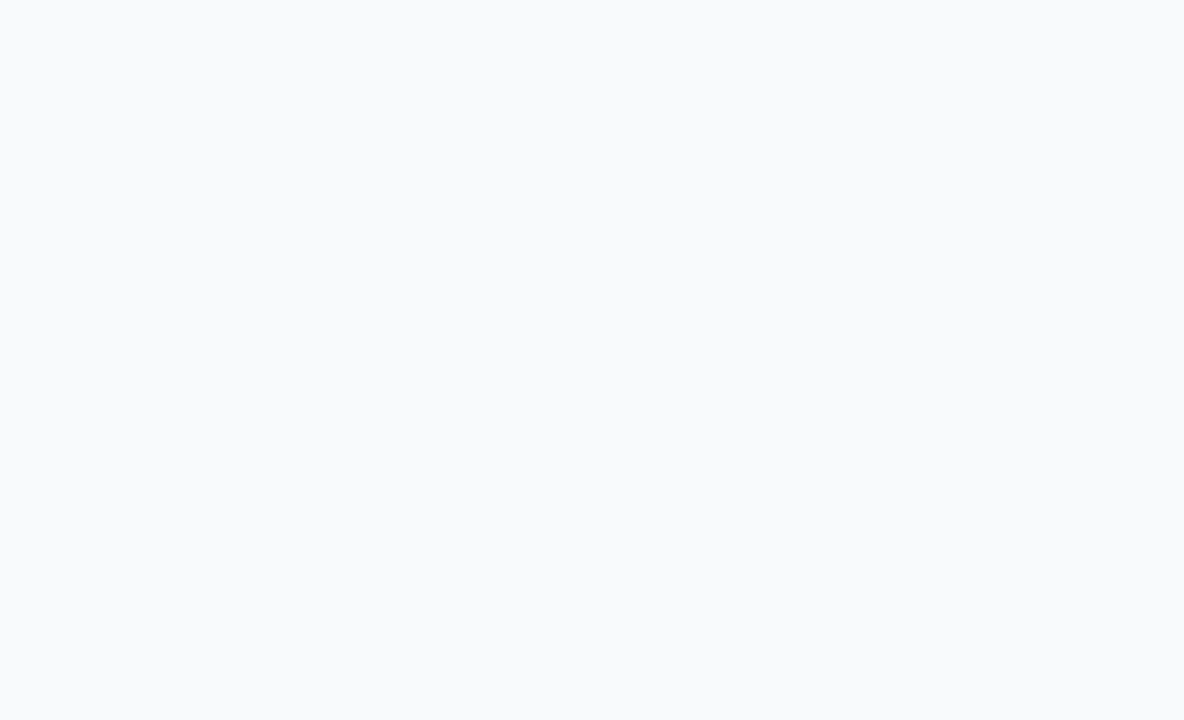 scroll, scrollTop: 0, scrollLeft: 0, axis: both 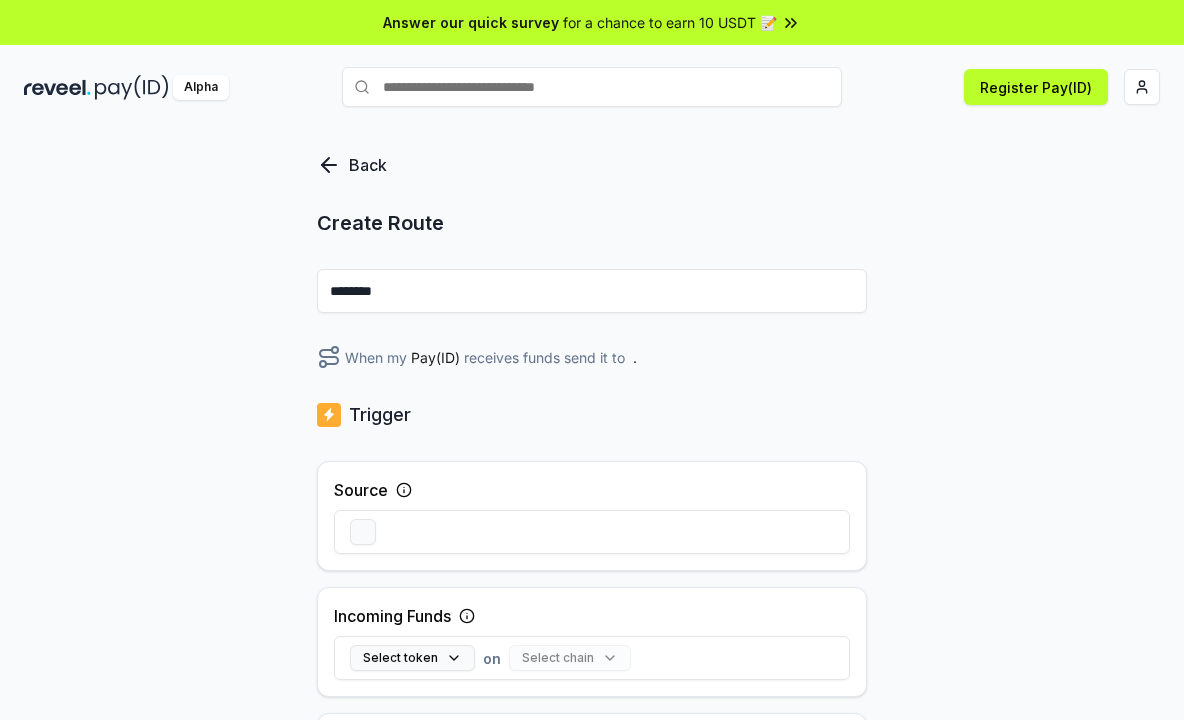 click on "********" at bounding box center [592, 291] 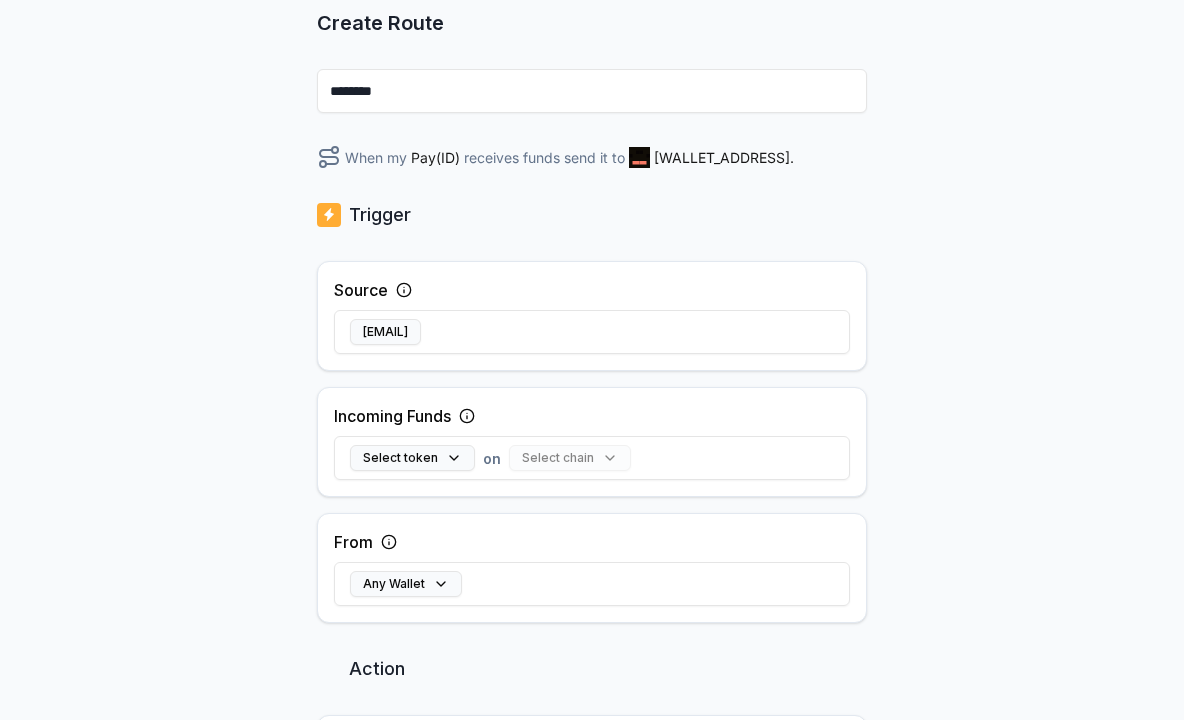 scroll, scrollTop: 569, scrollLeft: 0, axis: vertical 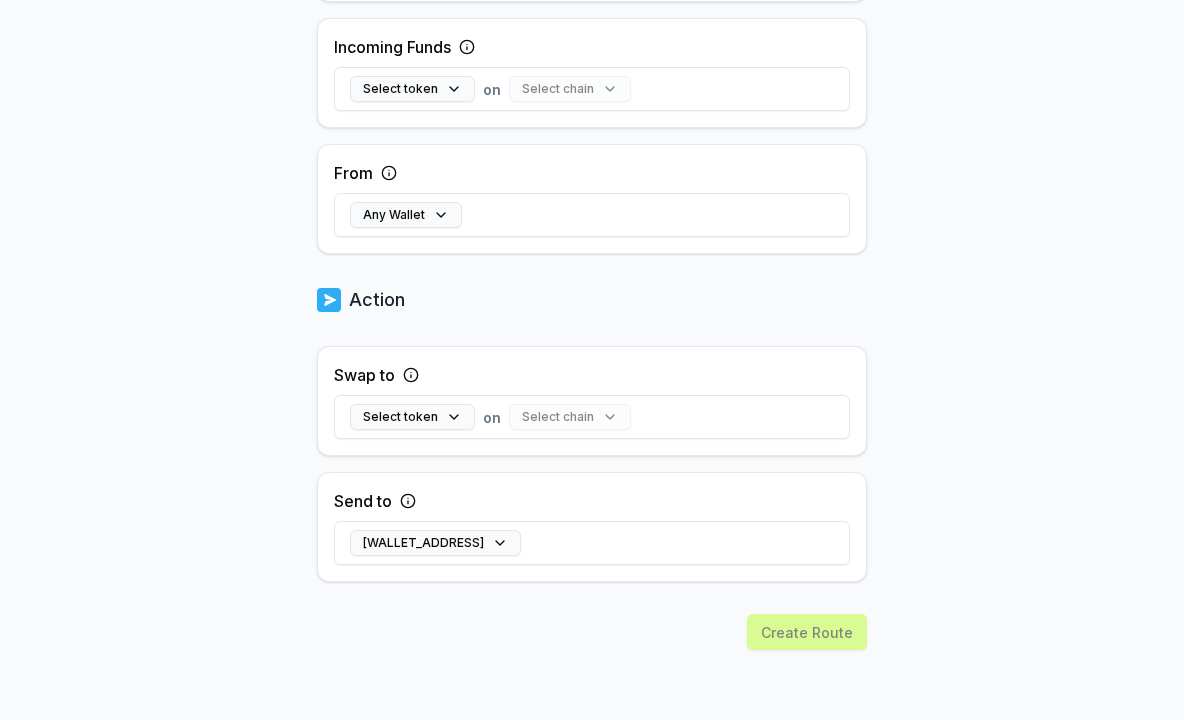 click on "Create Route" at bounding box center (592, 667) 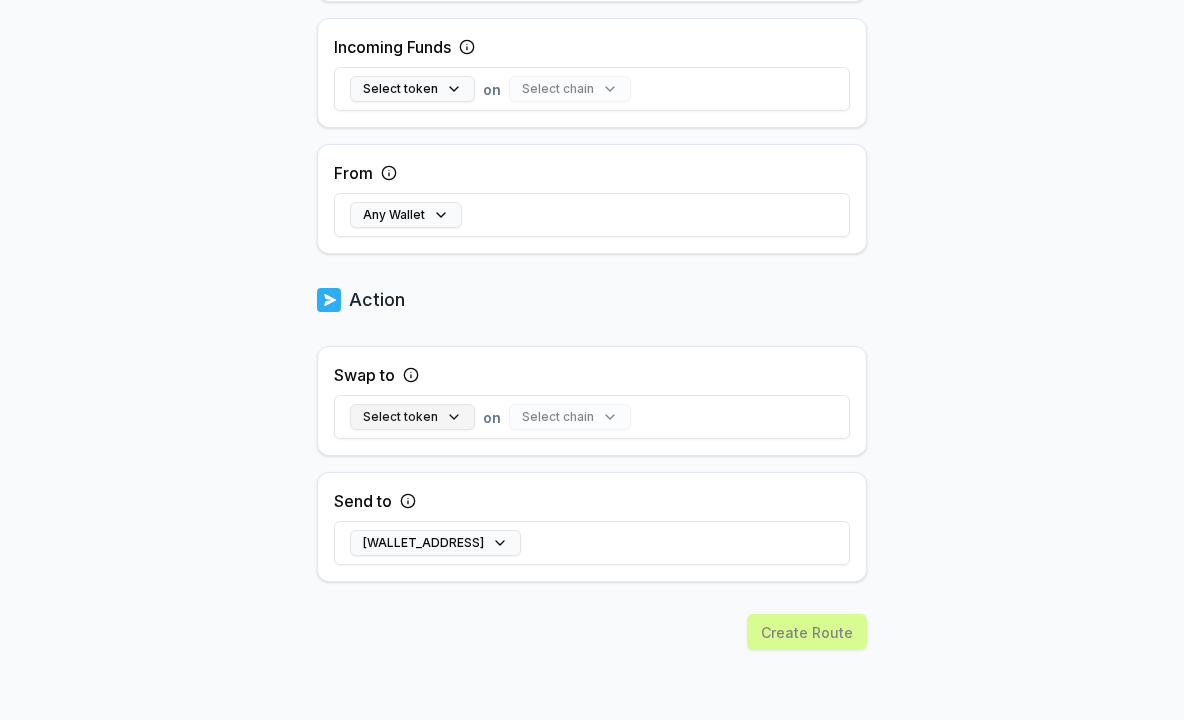 click on "Select token on Select chain" at bounding box center [592, 417] 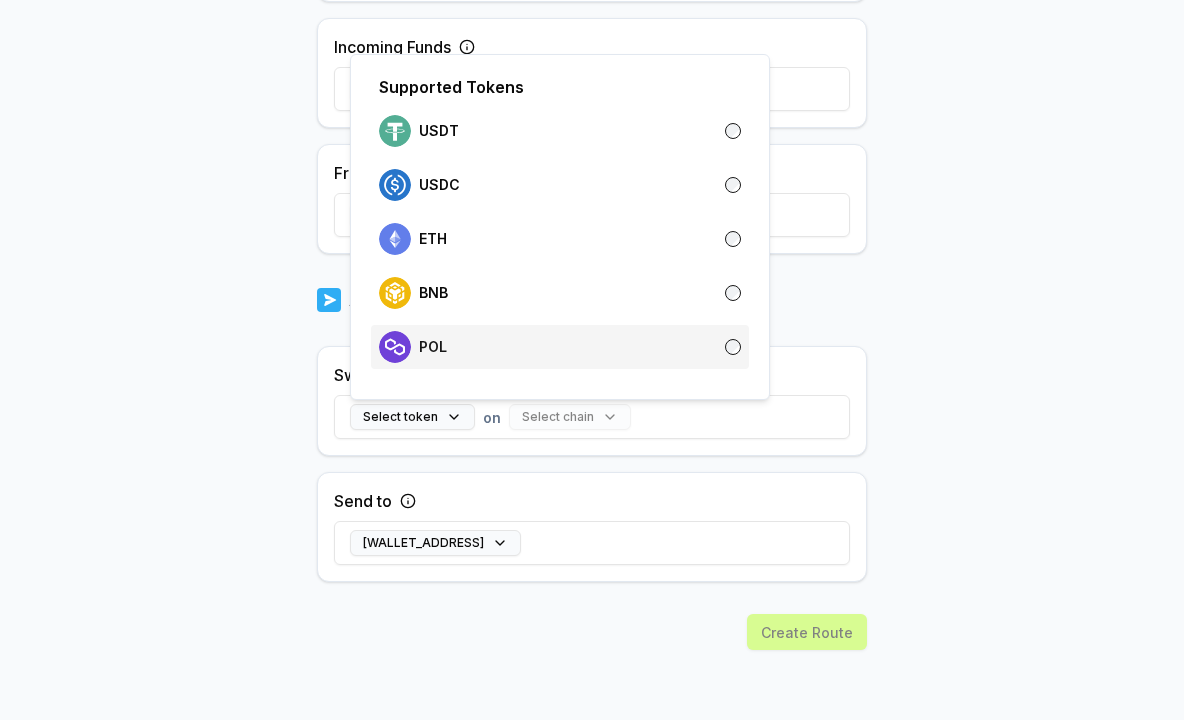 click on "POL" at bounding box center (560, 347) 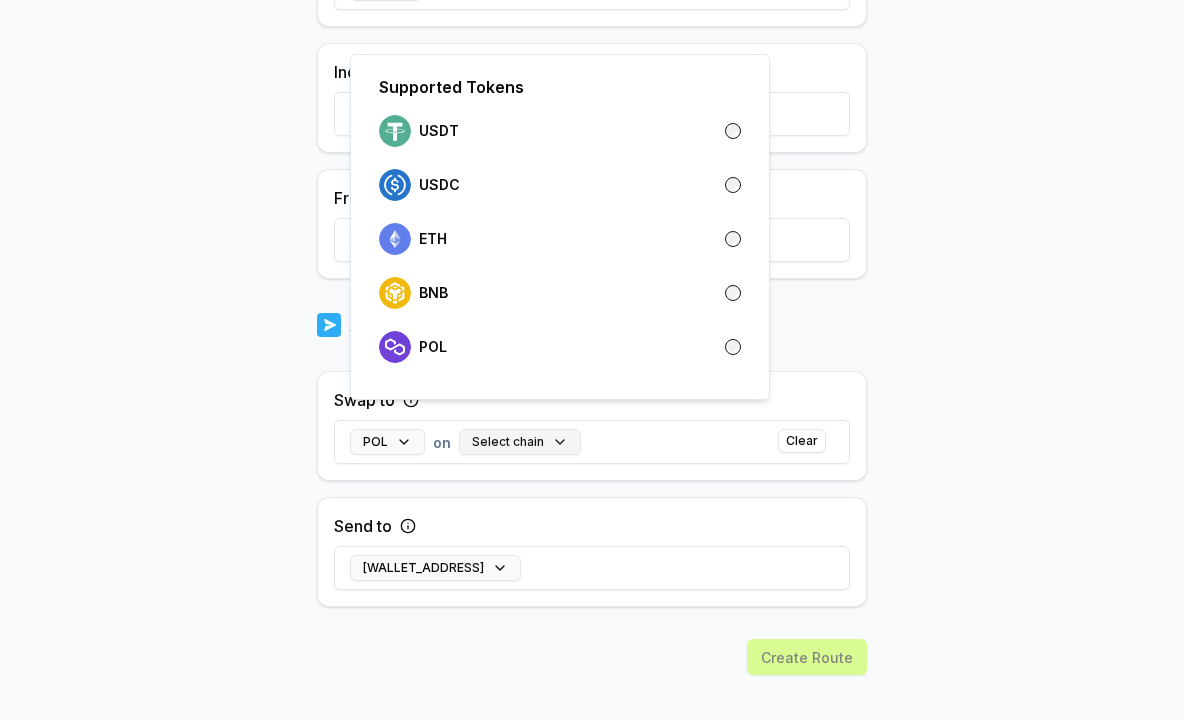 scroll, scrollTop: 594, scrollLeft: 0, axis: vertical 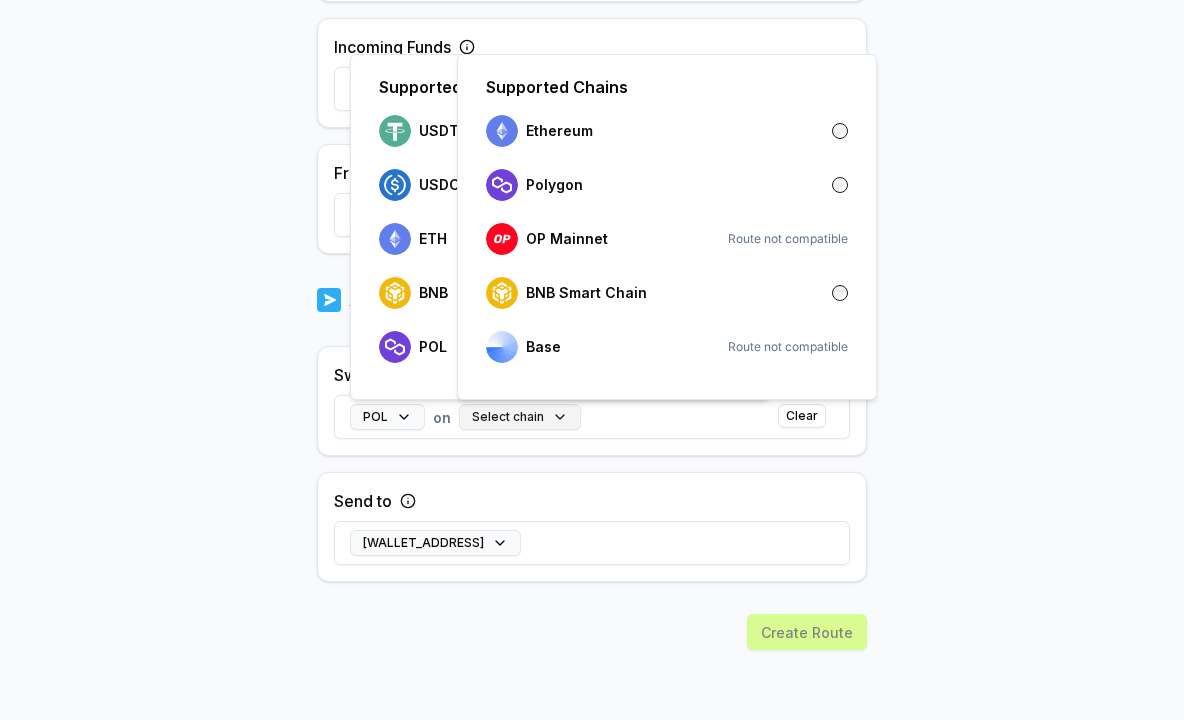 click on "Select chain" at bounding box center (520, 417) 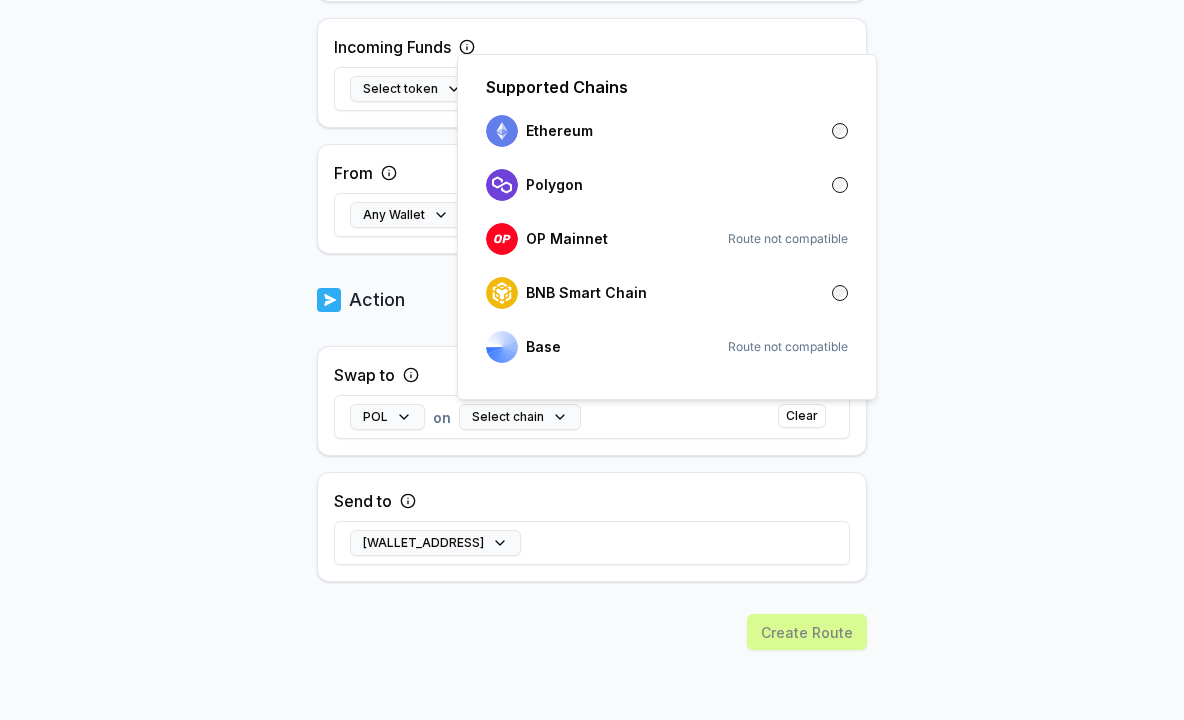 click on "Answer our quick survey for a chance to earn 10 USDT 📝 Alpha   60  Points Back Create Route ******** When my  Pay(ID)  receives   funds     swap to   POL   on   send it to 0xE3D7...6d50 . Trigger Source willgowillhoppibeta17gma Incoming Funds Select token on Select chain From Any Wallet Action Swap to POL on Select chain   Clear Send to 0xE3D7...6d50 Create Route Supported Chains Ethereum Polygon OP Mainnet Route not compatible BNB Smart Chain Base Route not compatible" at bounding box center (592, 360) 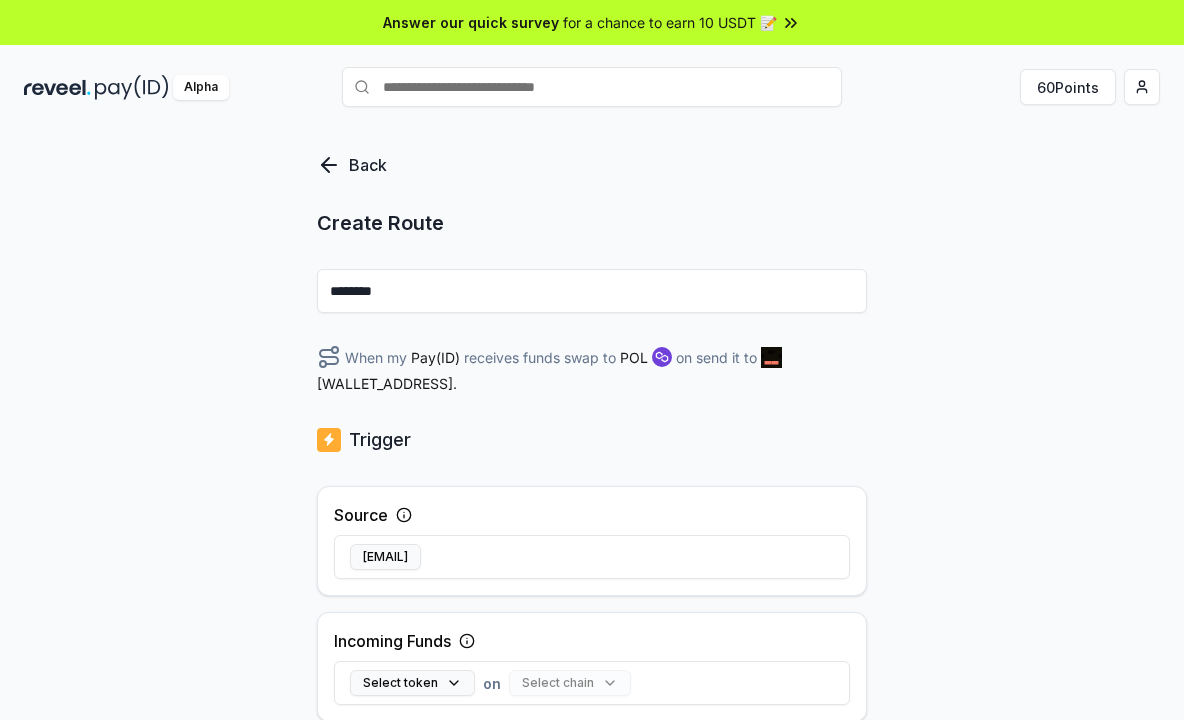 scroll, scrollTop: 200, scrollLeft: 0, axis: vertical 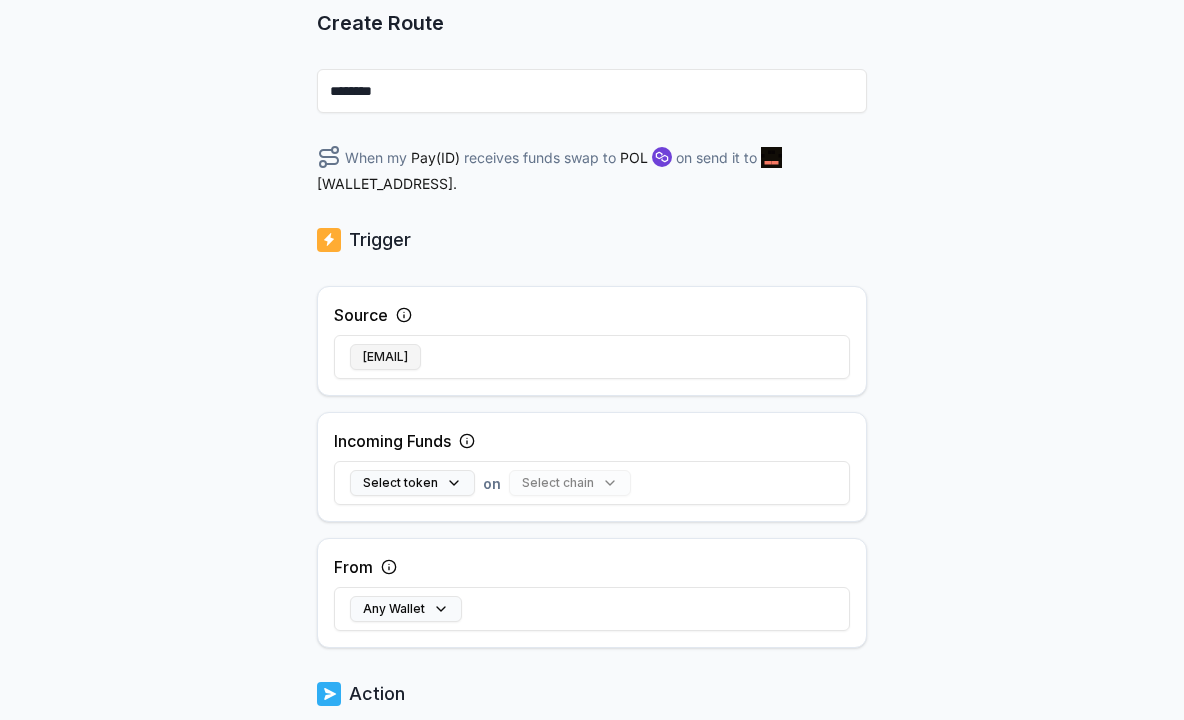click on "willgowillhoppibeta17@[EMAIL_DOMAIN]" at bounding box center [592, 357] 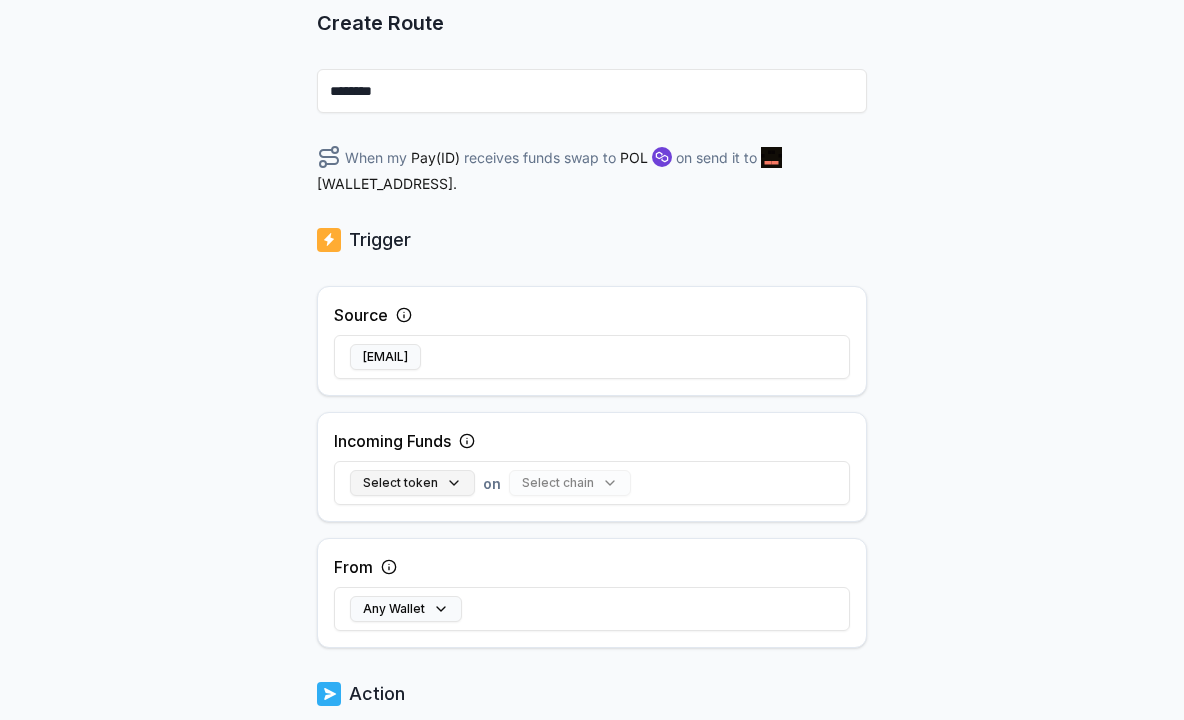 click on "Select token" at bounding box center [412, 483] 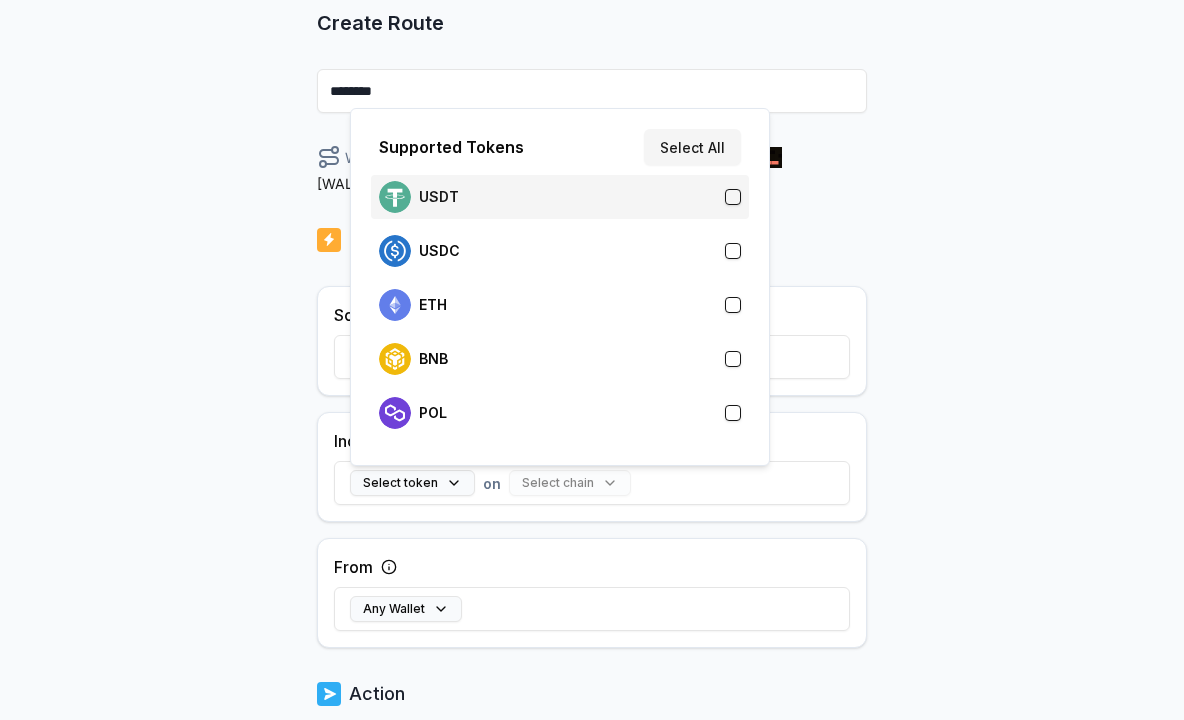click on "USDT" at bounding box center (560, 197) 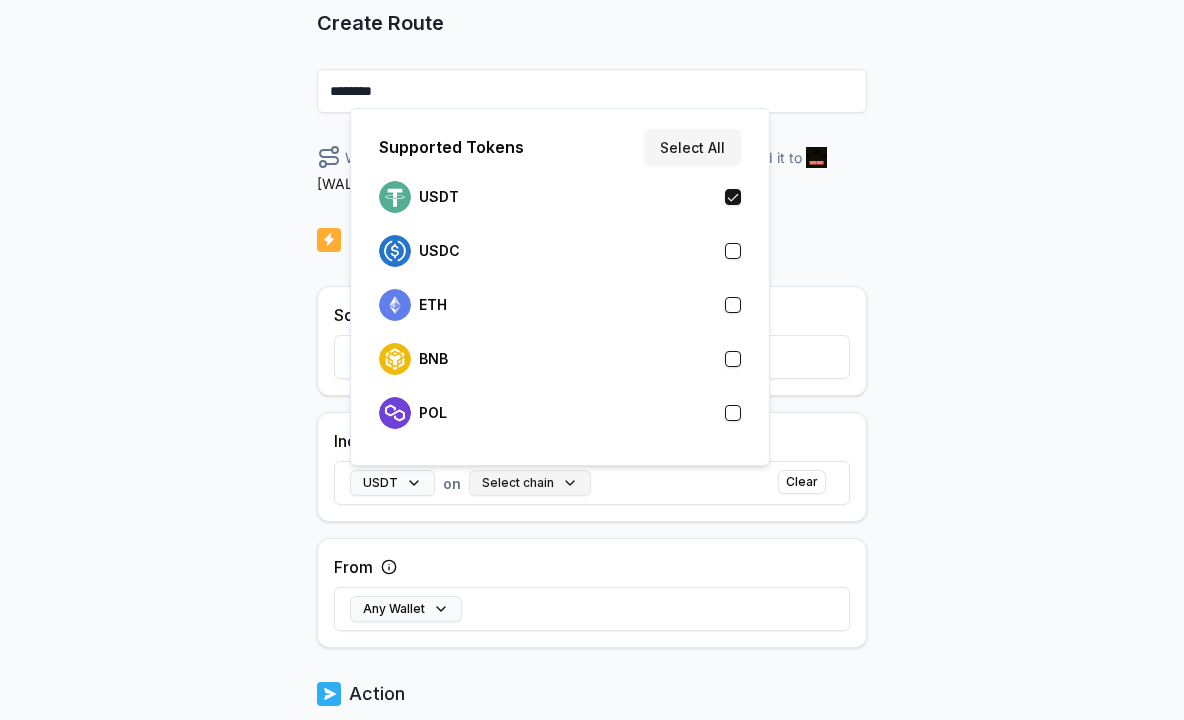 click on "Select chain" at bounding box center (530, 483) 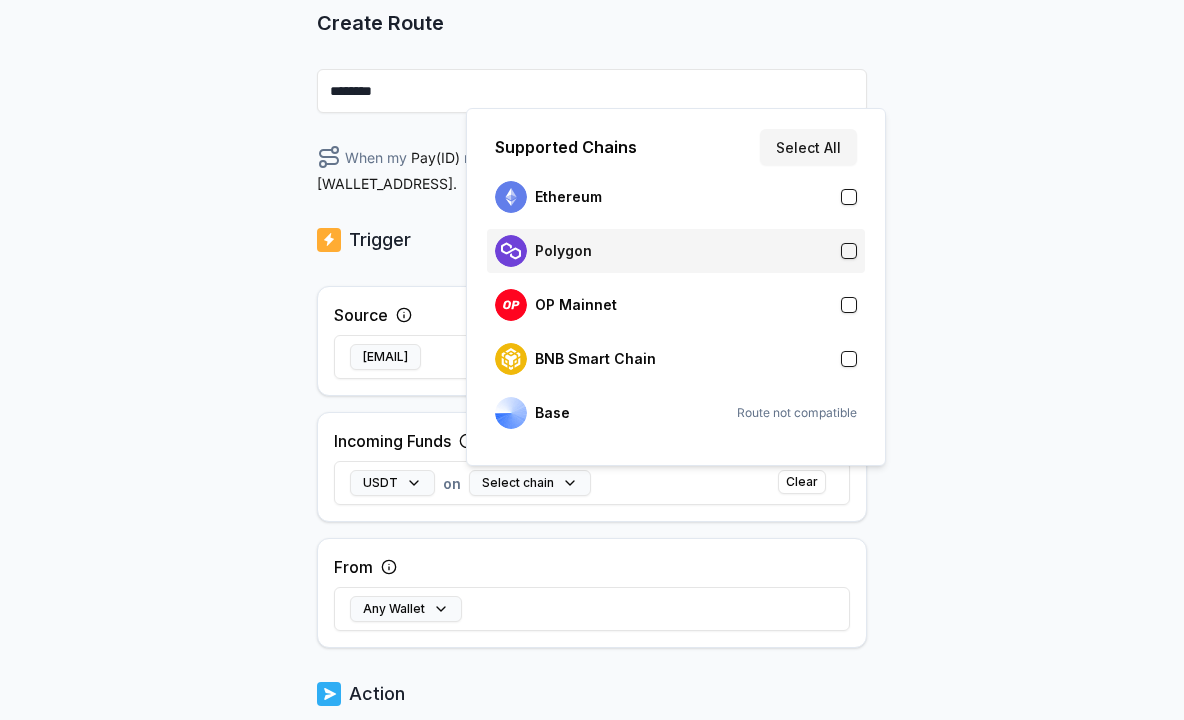 click on "Polygon" at bounding box center (676, 251) 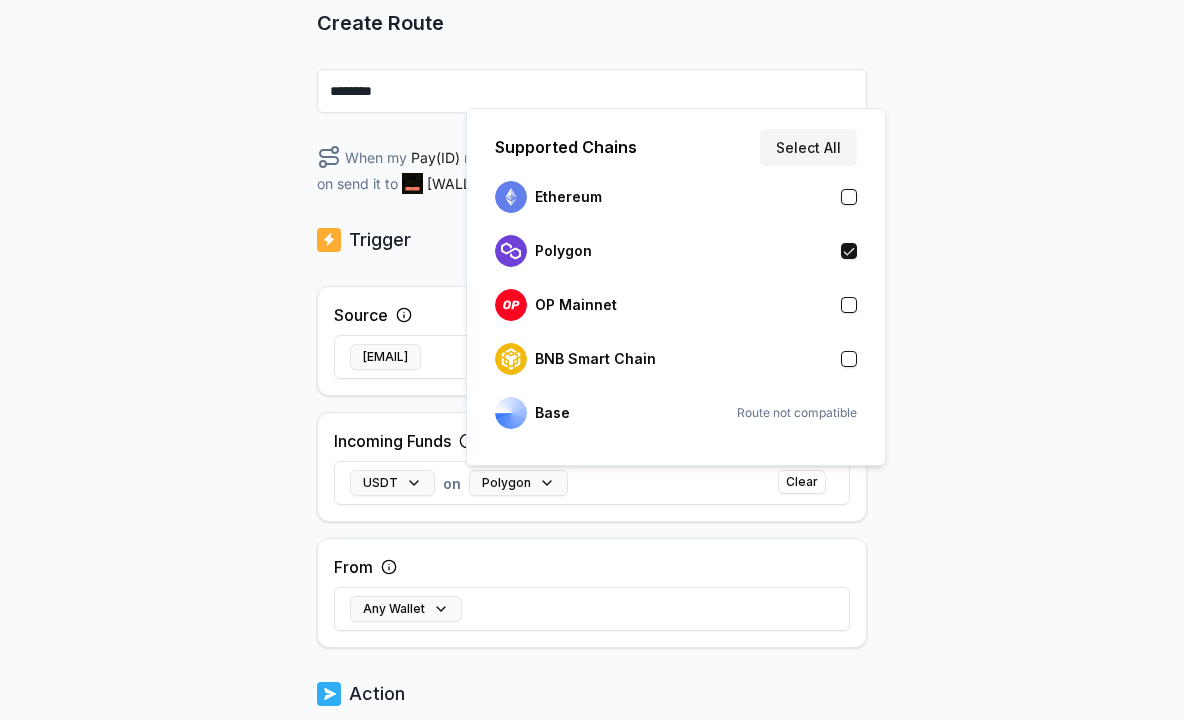 click on "Back Create Route ******** When my  Pay(ID)  receives   USDT on   Polygon   swap to   POL   on   send it to 0xE3D7...6d50 . Trigger Source willgowillhoppibeta17gma Incoming Funds USDT on Polygon   Clear From Any Wallet Action Swap to POL on Select chain   Clear Send to 0xE3D7...6d50 Create Route" at bounding box center (592, 245) 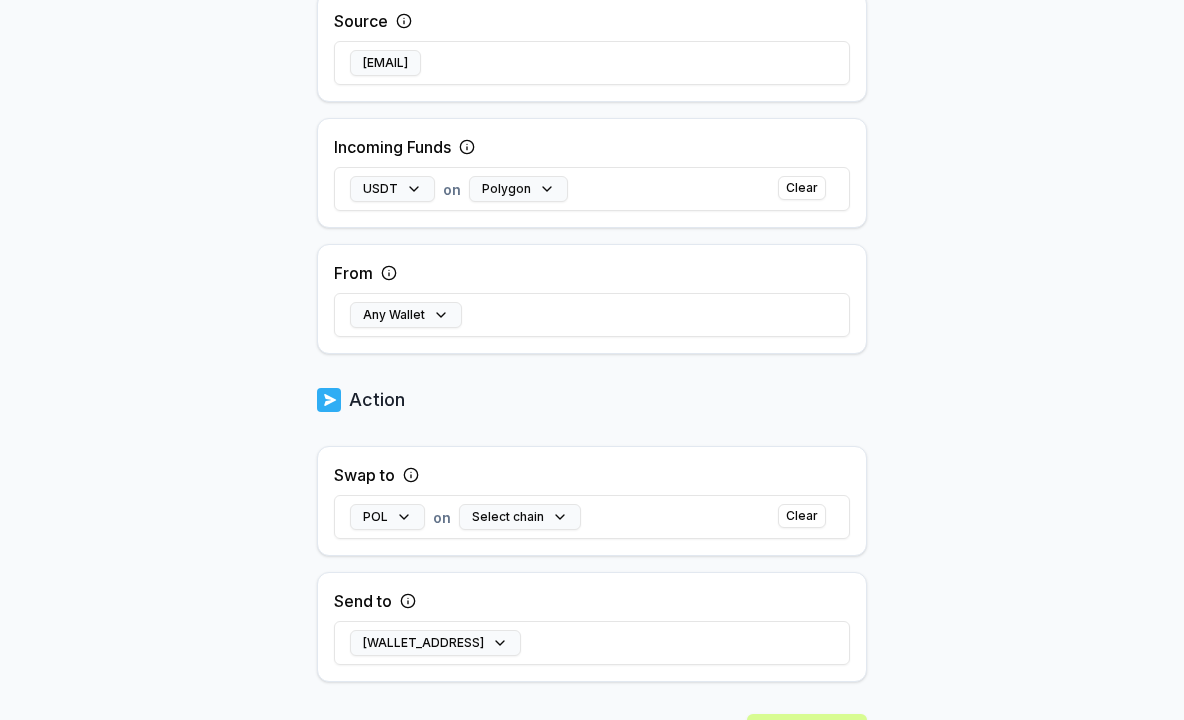 scroll, scrollTop: 594, scrollLeft: 0, axis: vertical 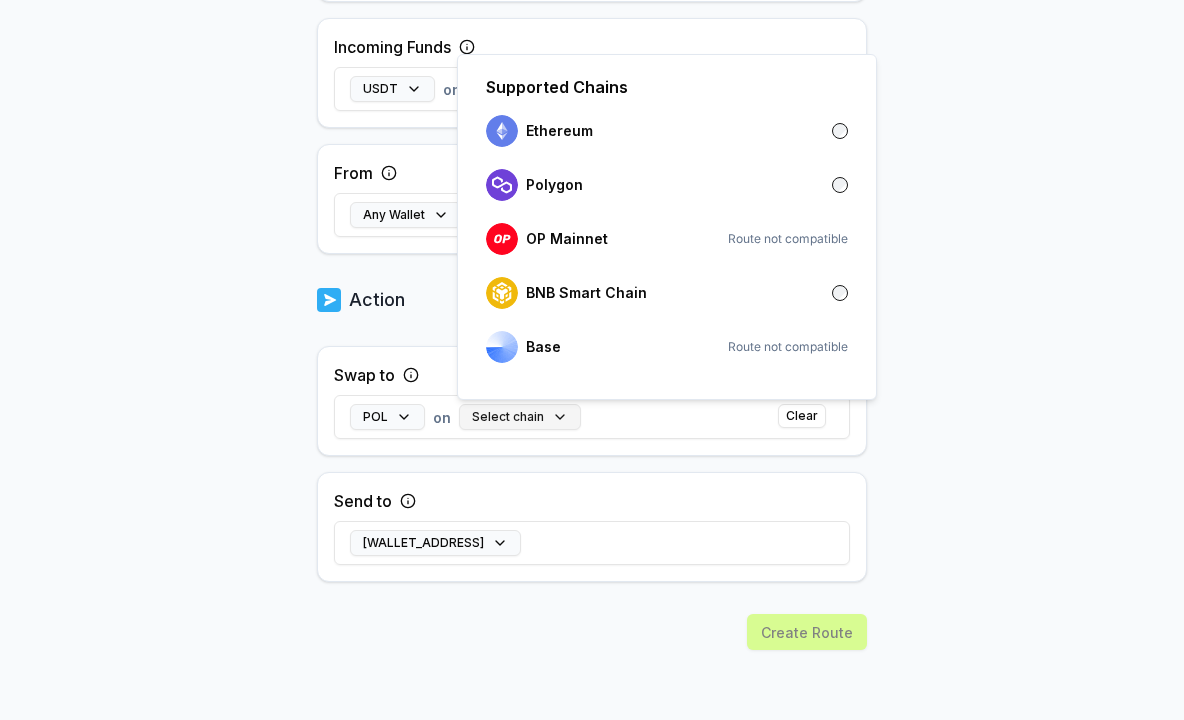 click on "Select chain" at bounding box center (520, 417) 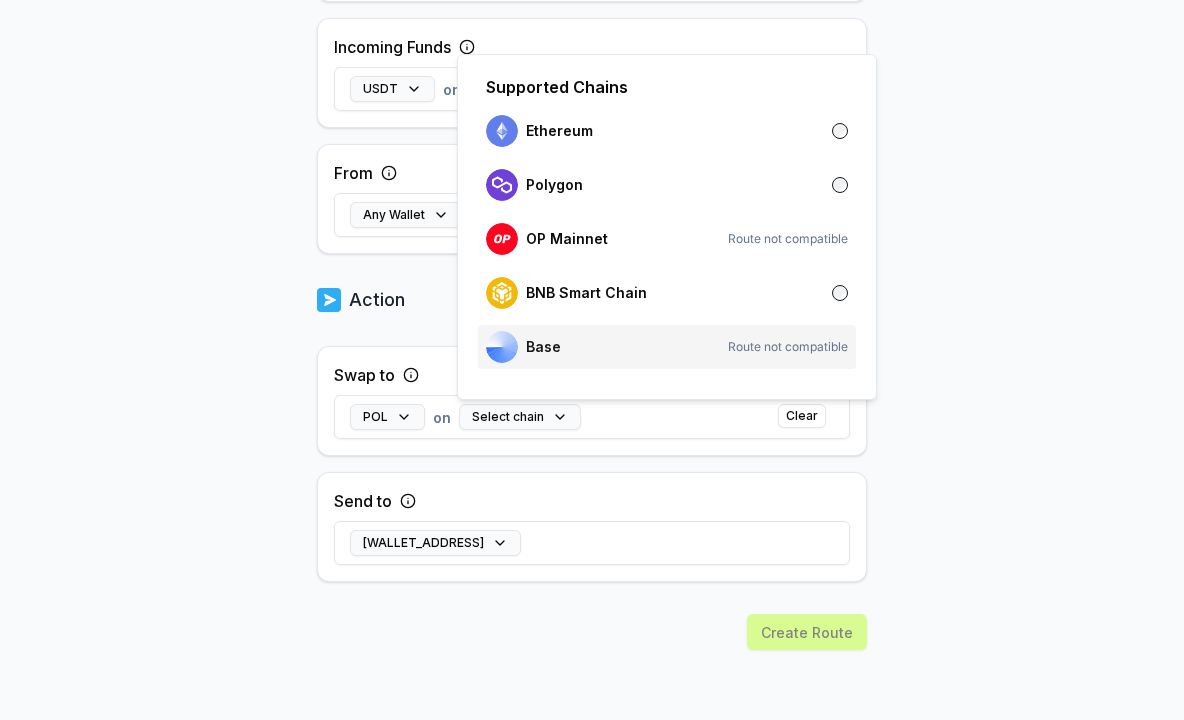 click on "Base Route not compatible" at bounding box center (667, 347) 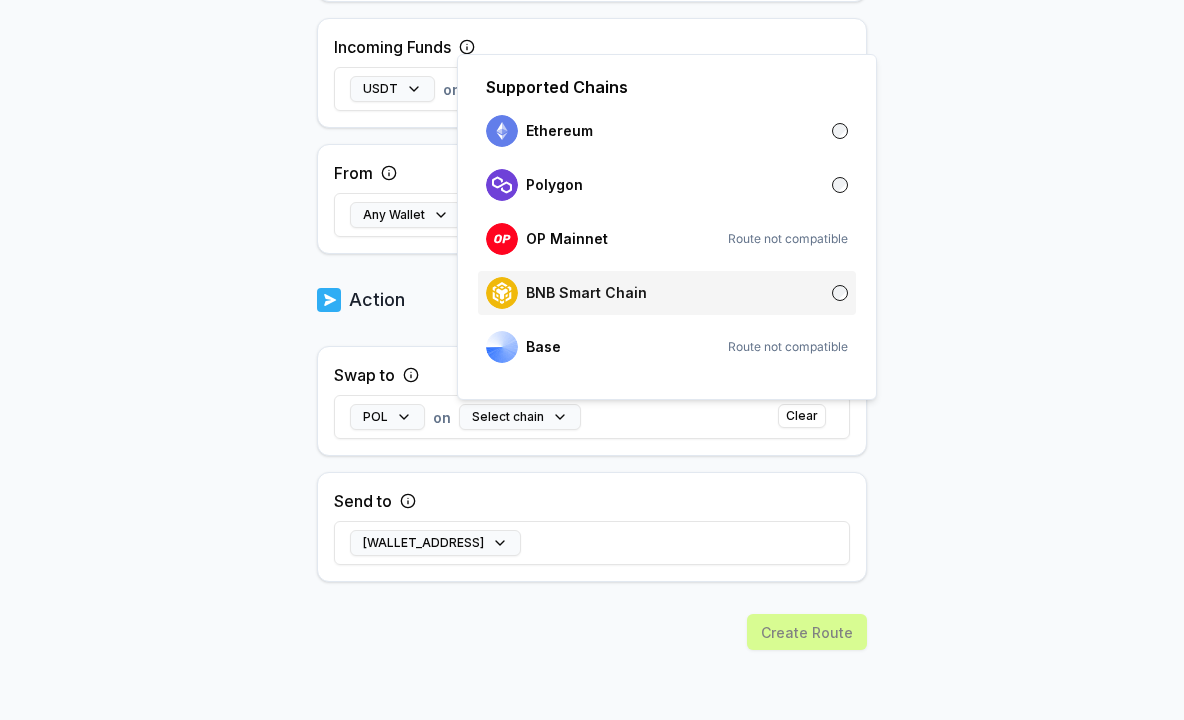 click on "BNB Smart Chain" at bounding box center (667, 293) 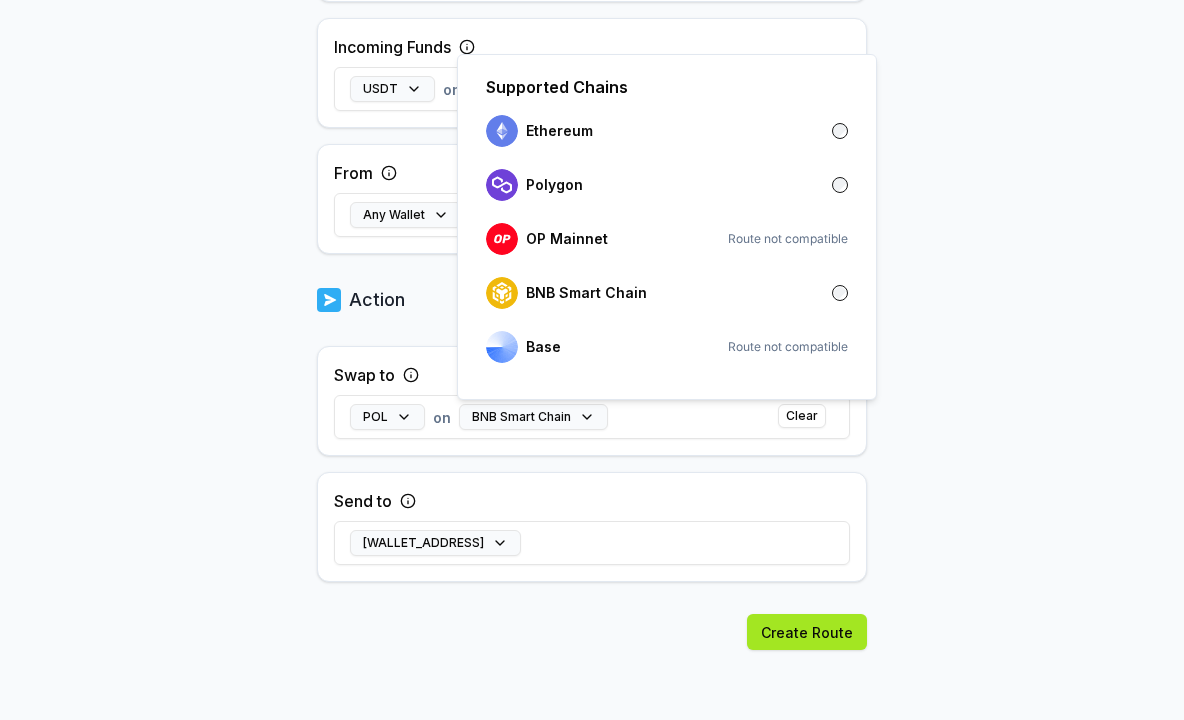 click on "Create Route" at bounding box center (807, 632) 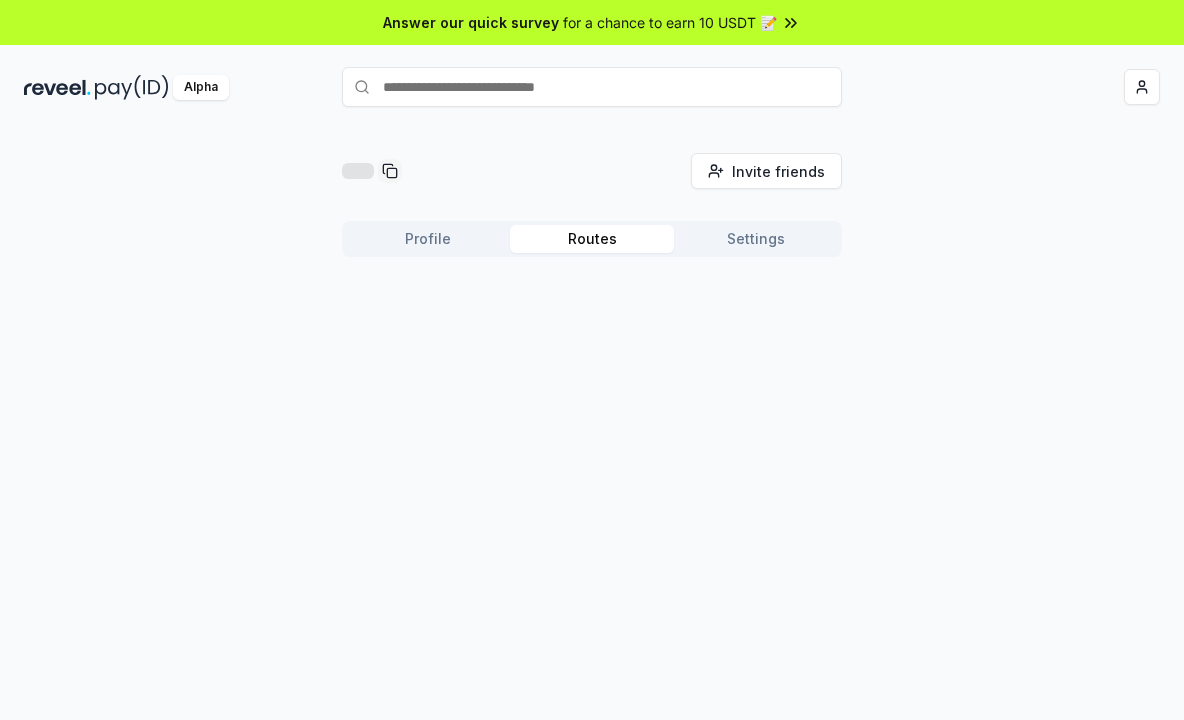 scroll, scrollTop: 0, scrollLeft: 0, axis: both 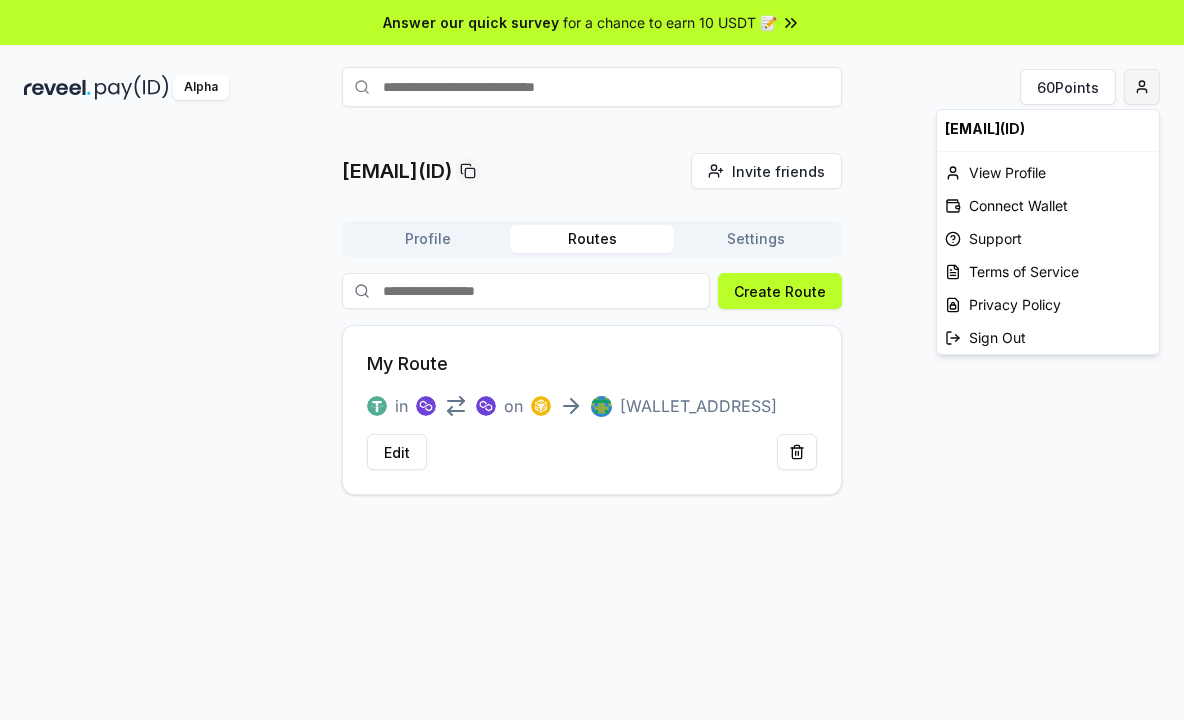click on "Answer our quick survey for a chance to earn 10 USDT 📝 Alpha   60  Points willgowillhoppibeta17gma(ID) Invite friends Invite Profile Routes Settings Create Route My Route in on 0xE3D7dA Edit willgowillhoppibeta17gma(ID)   View Profile   Connect Wallet   Support   Terms of Service   Privacy Policy   Sign Out" at bounding box center [592, 360] 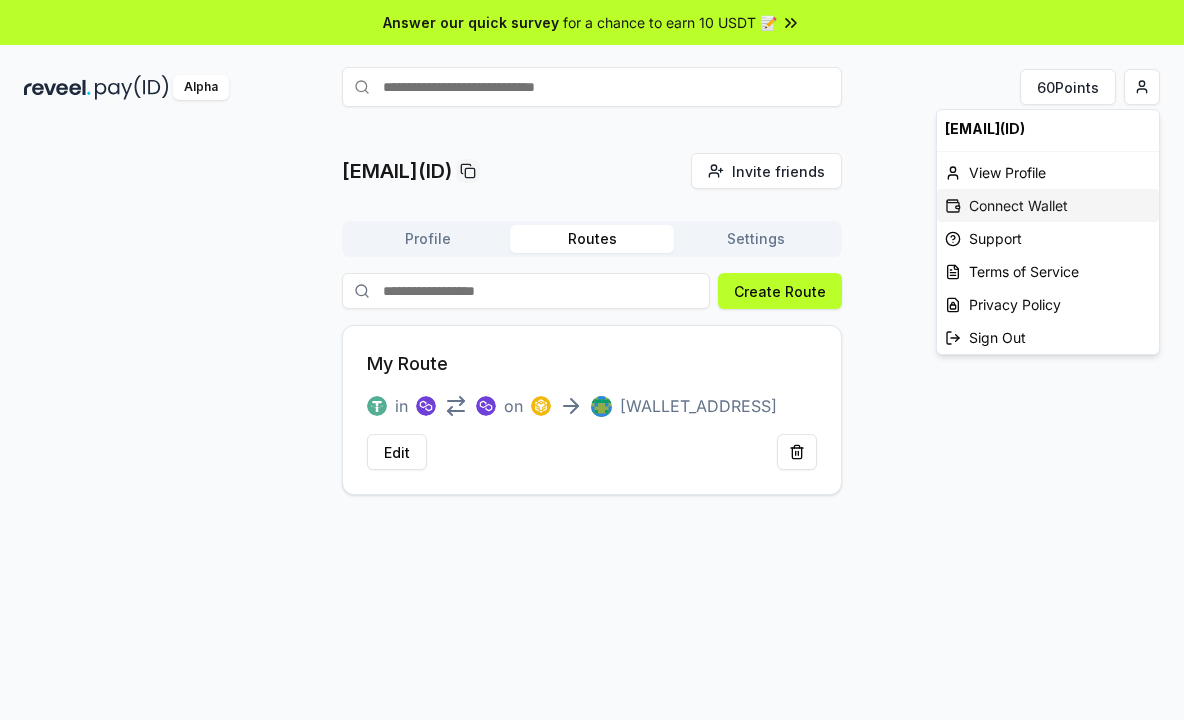 click on "Connect Wallet" at bounding box center (1048, 205) 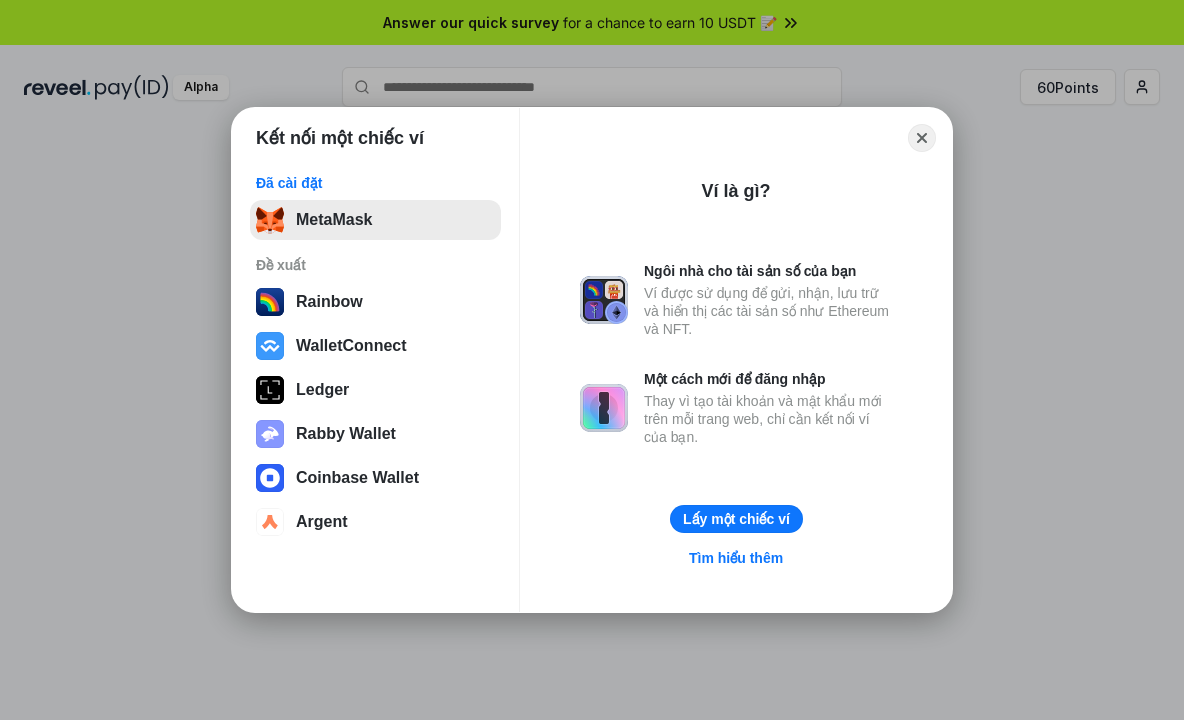 click on "MetaMask" at bounding box center (375, 220) 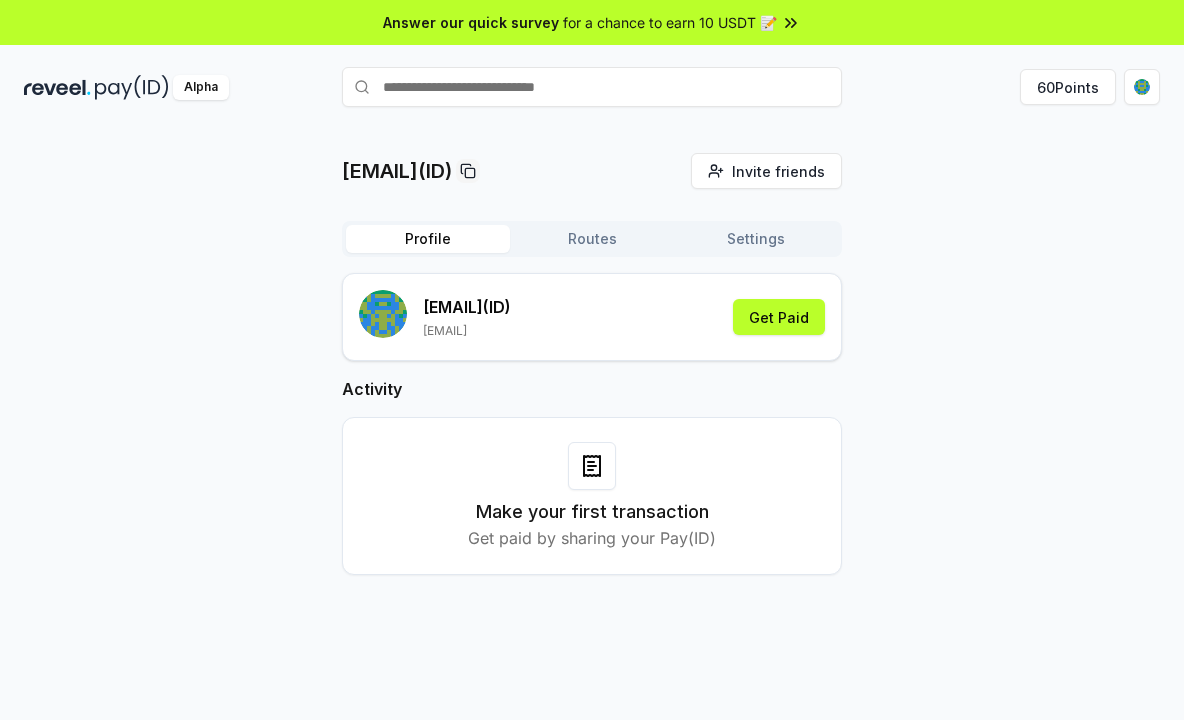 click on "Profile" at bounding box center (428, 239) 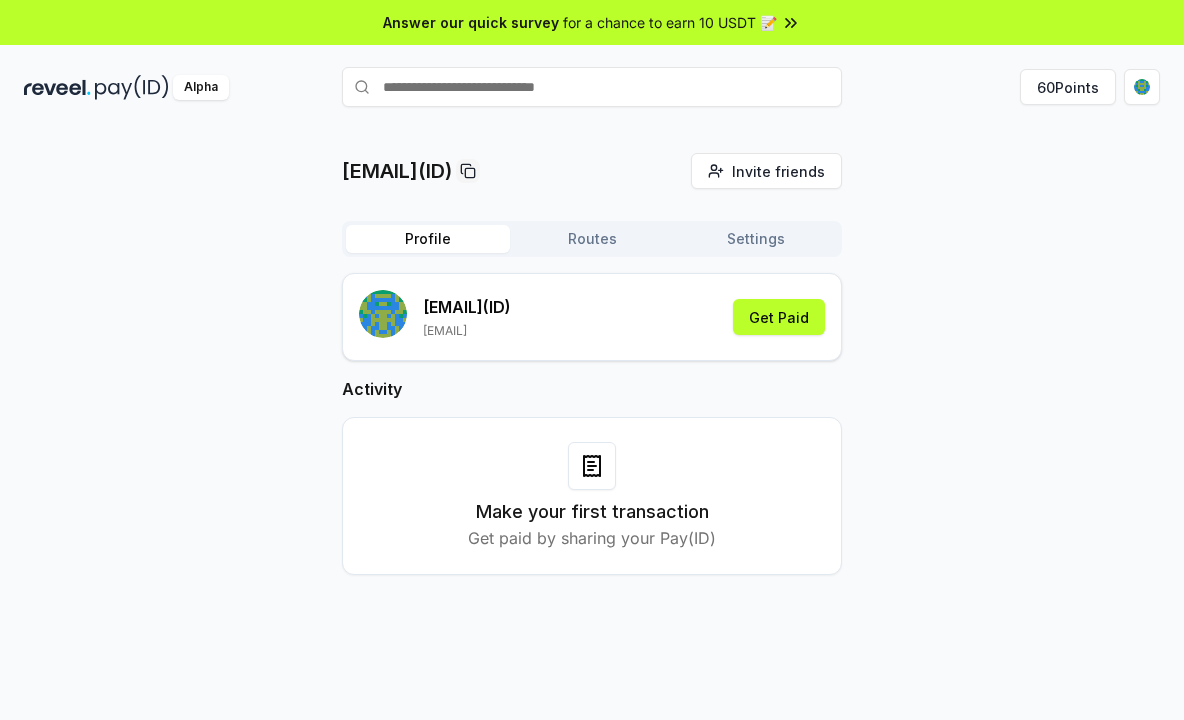 type 